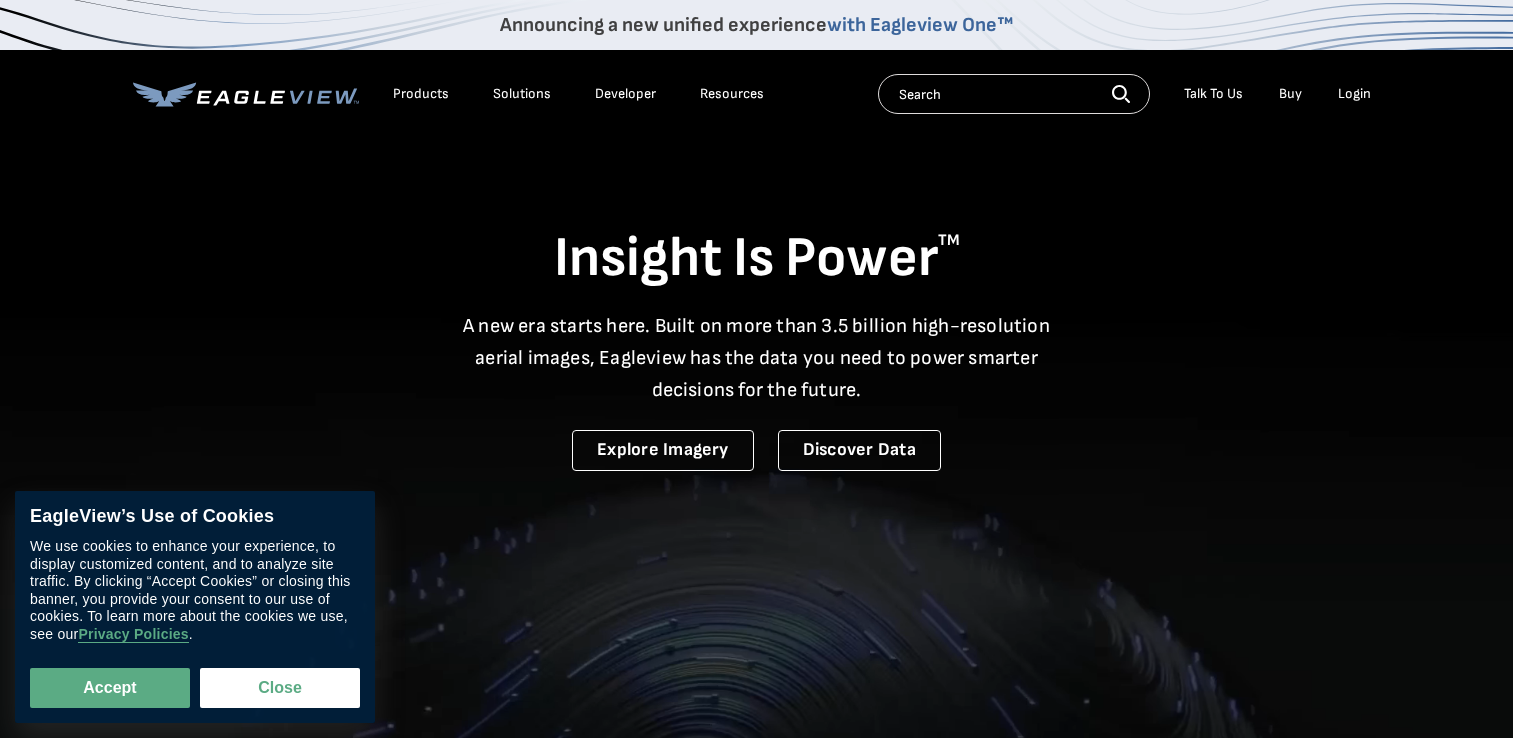 scroll, scrollTop: 0, scrollLeft: 0, axis: both 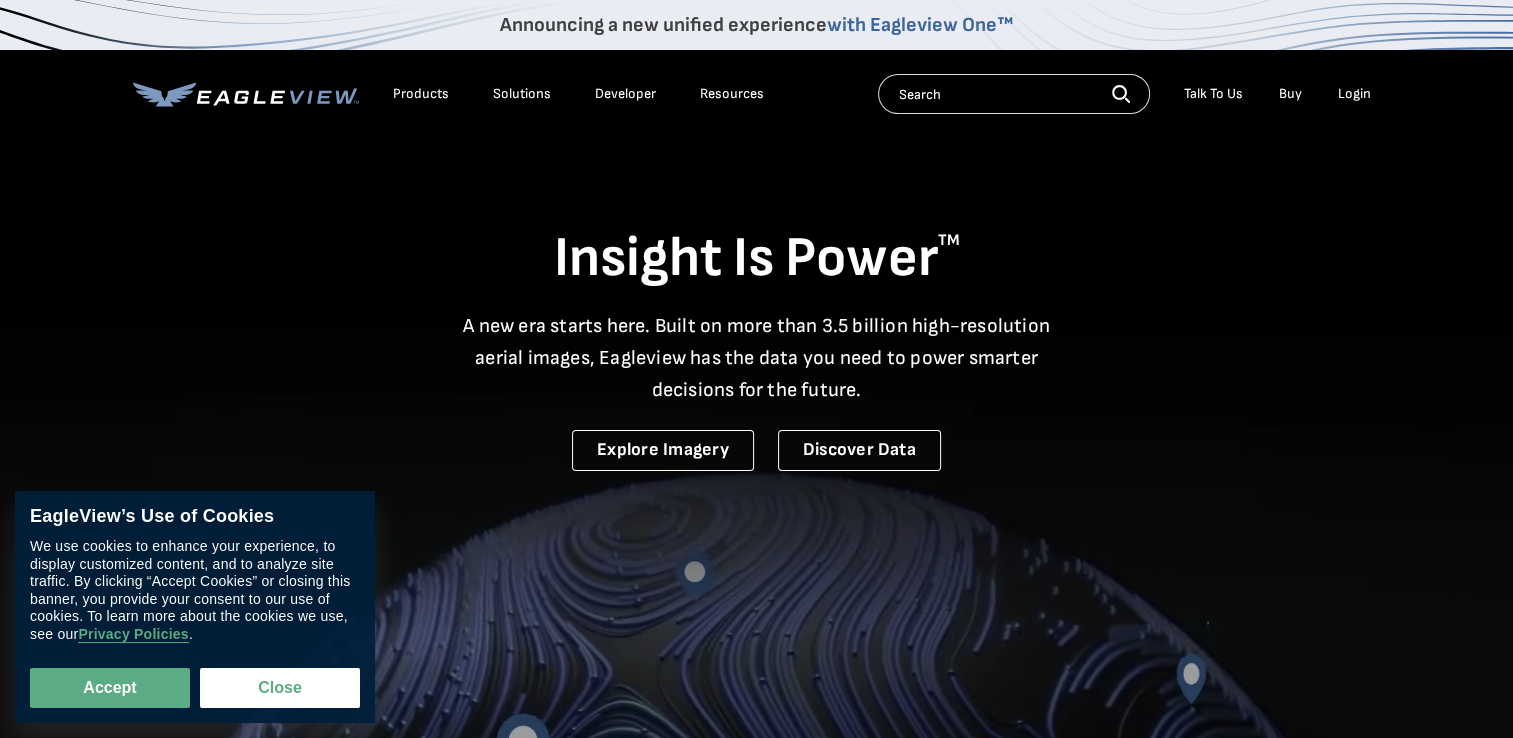 click on "Login" at bounding box center [1354, 94] 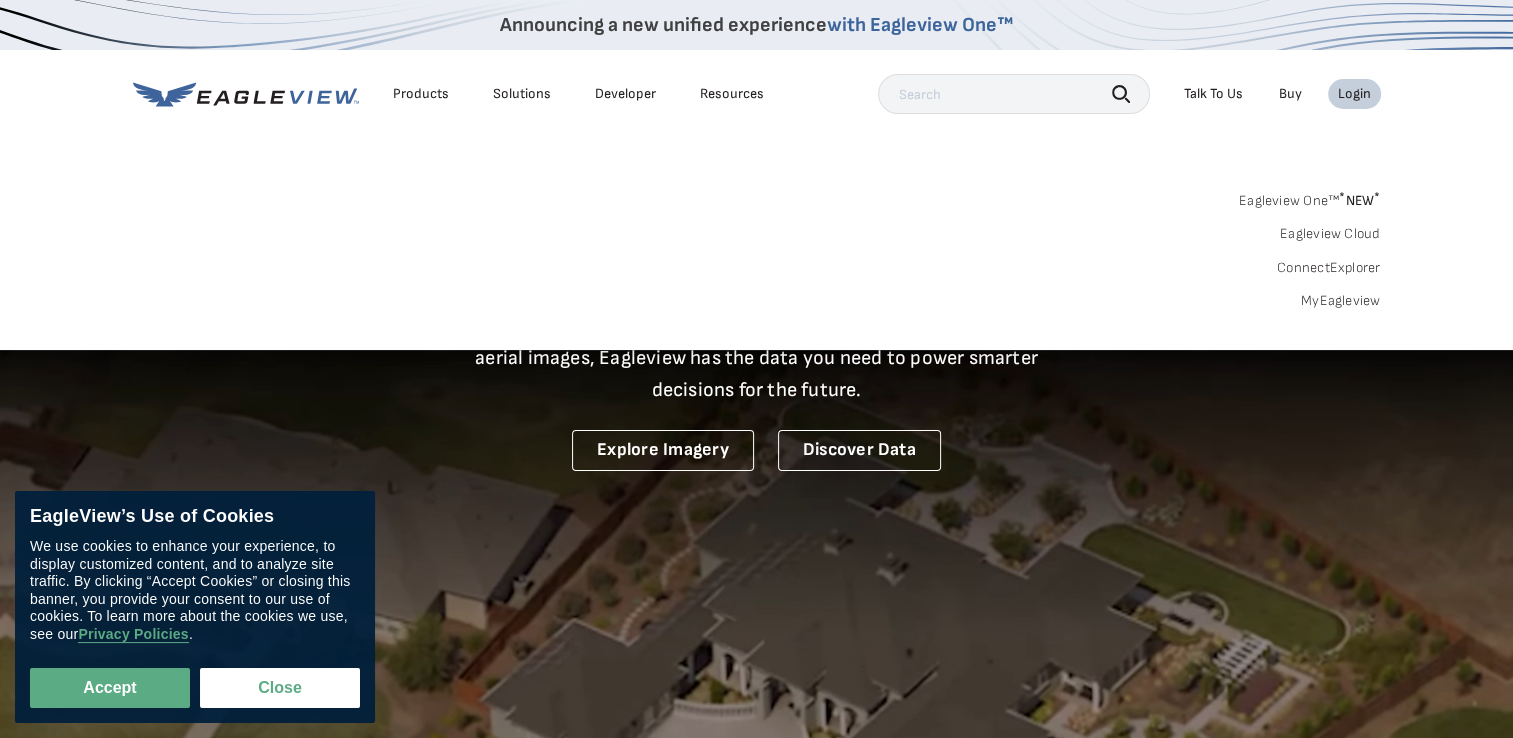 click on "Login" at bounding box center [1354, 94] 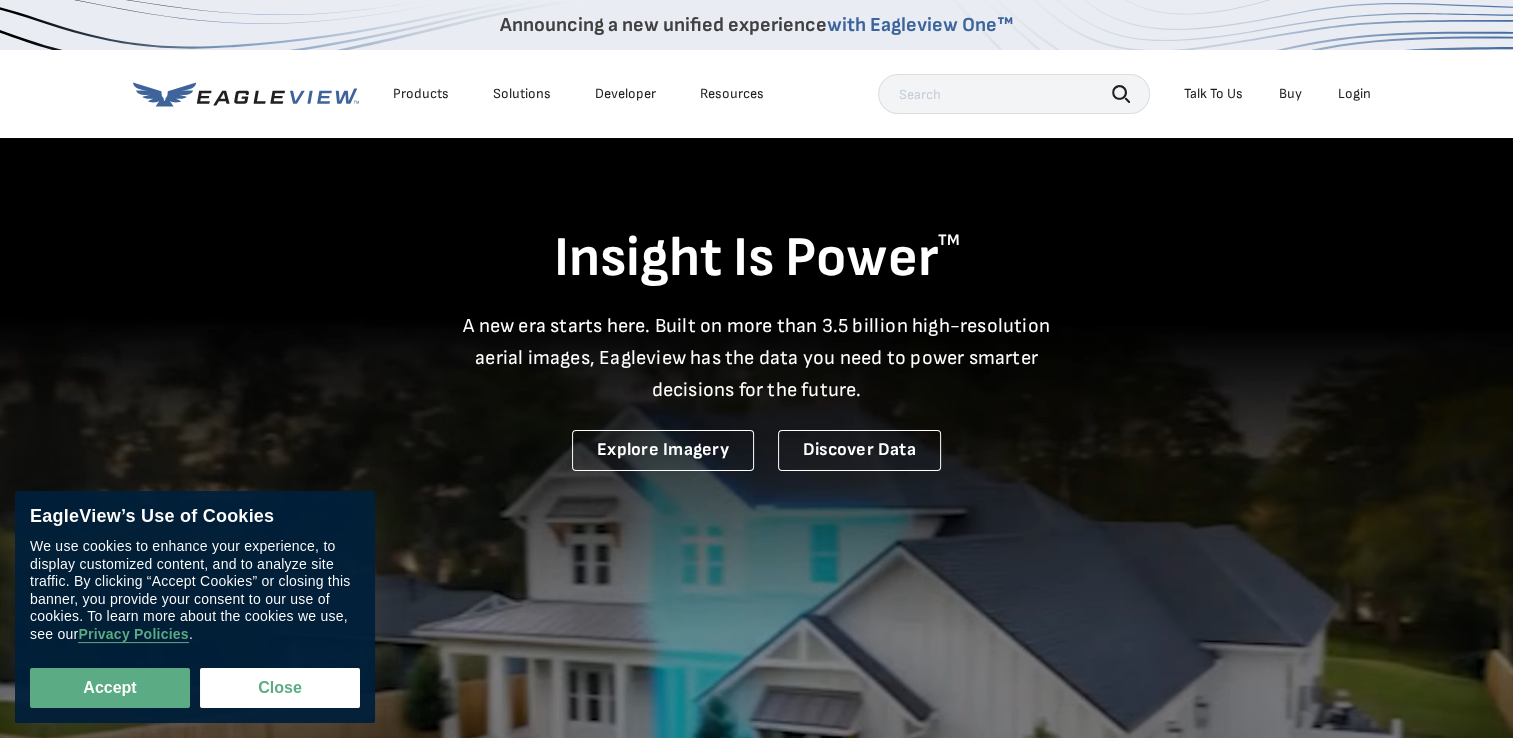 click on "Login" at bounding box center [1354, 94] 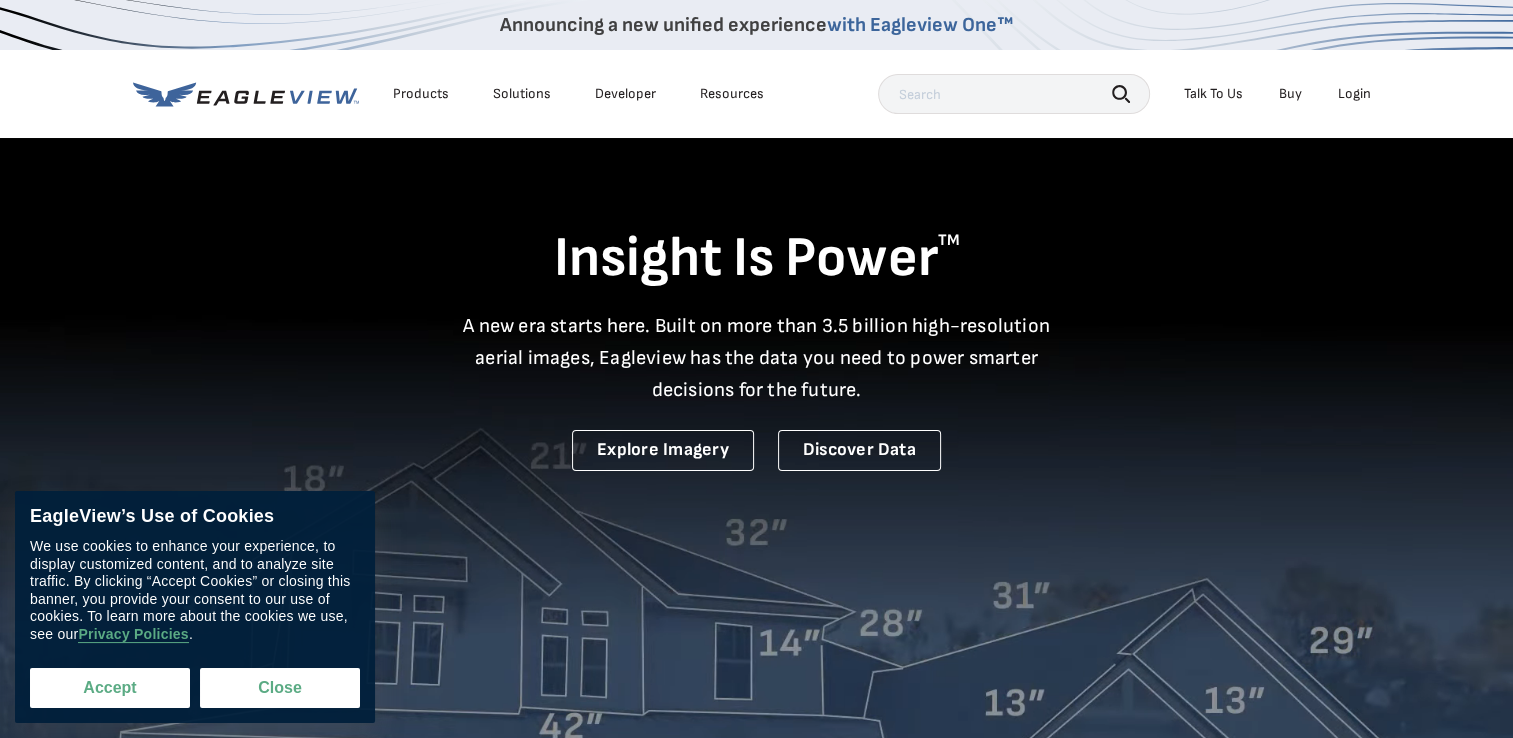 click on "Accept" at bounding box center [110, 688] 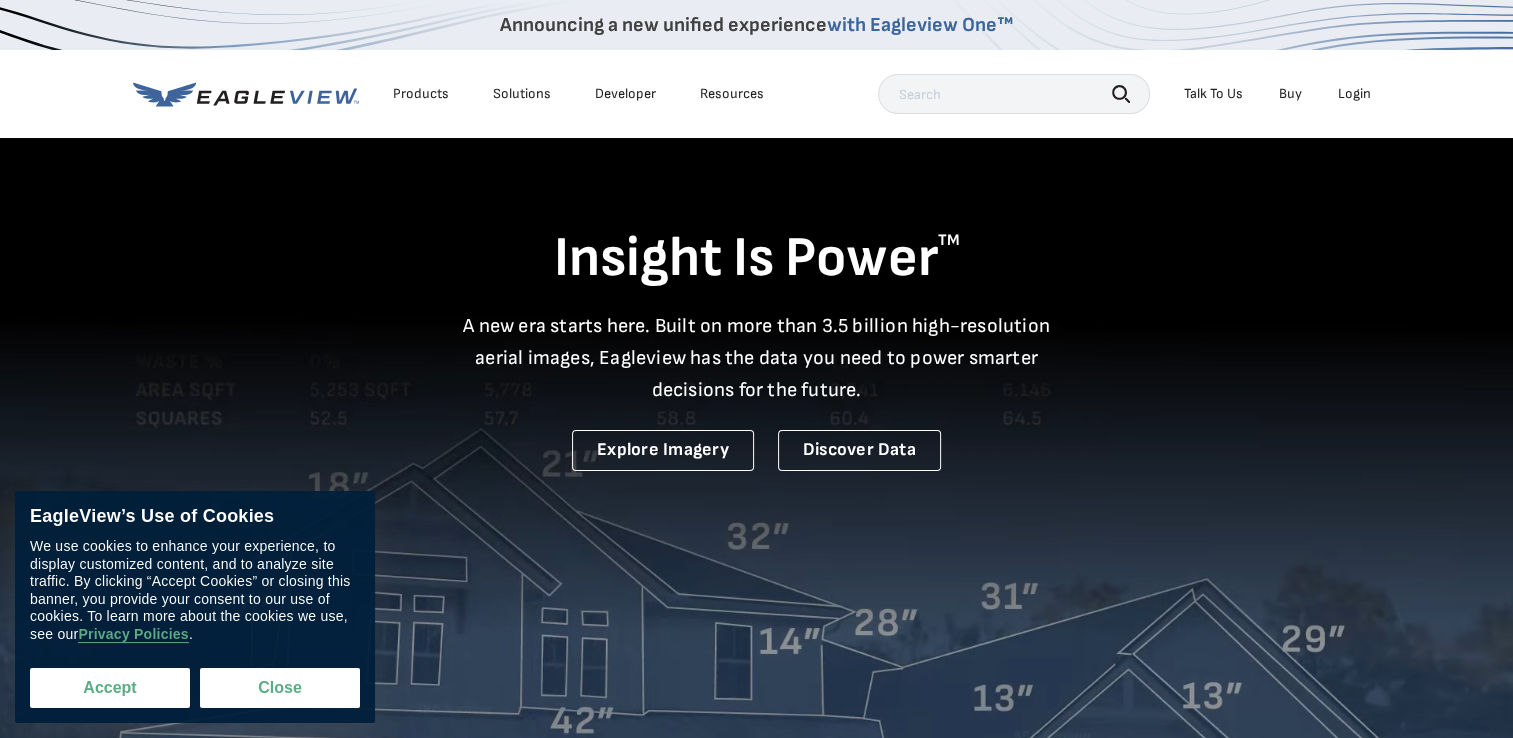 checkbox on "true" 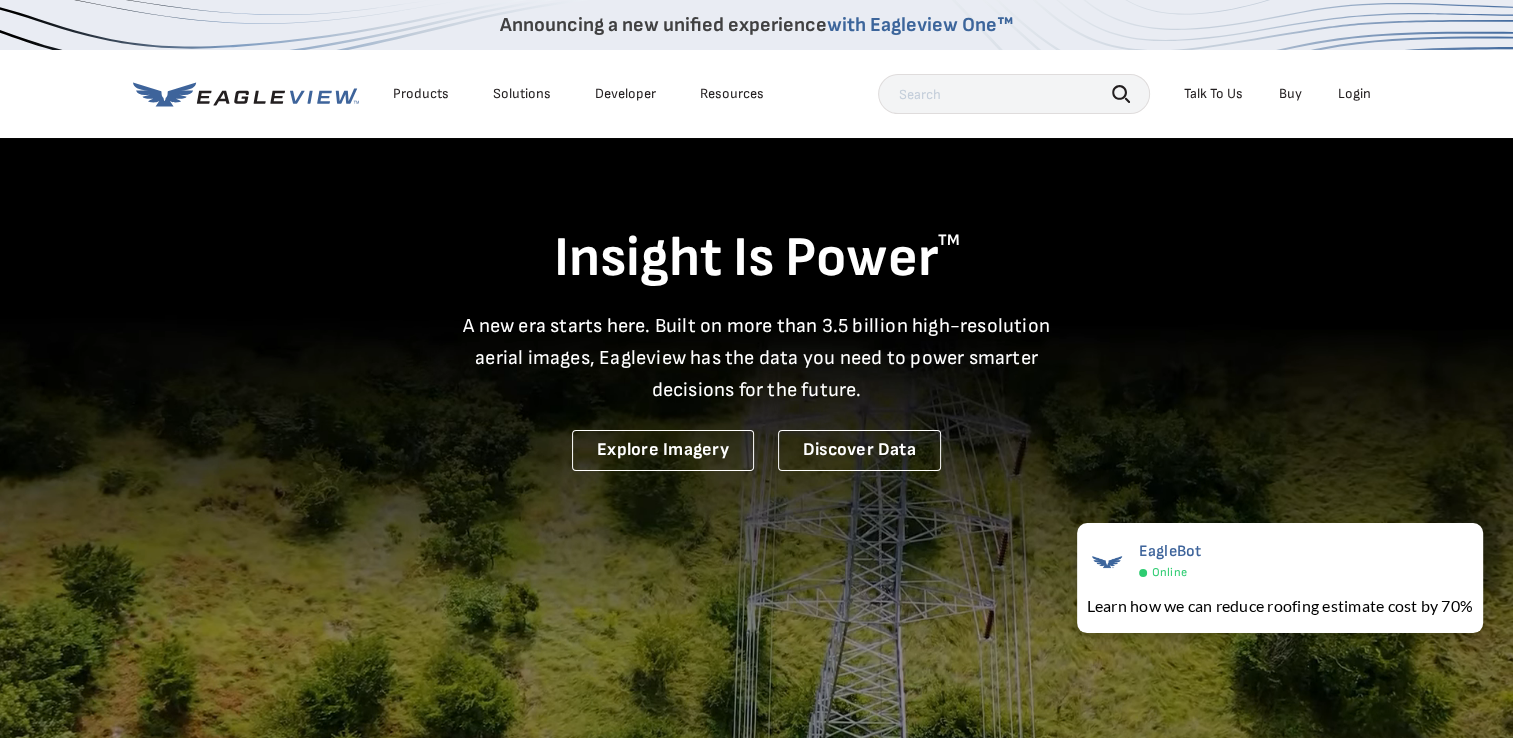 click on "Login" at bounding box center (1354, 94) 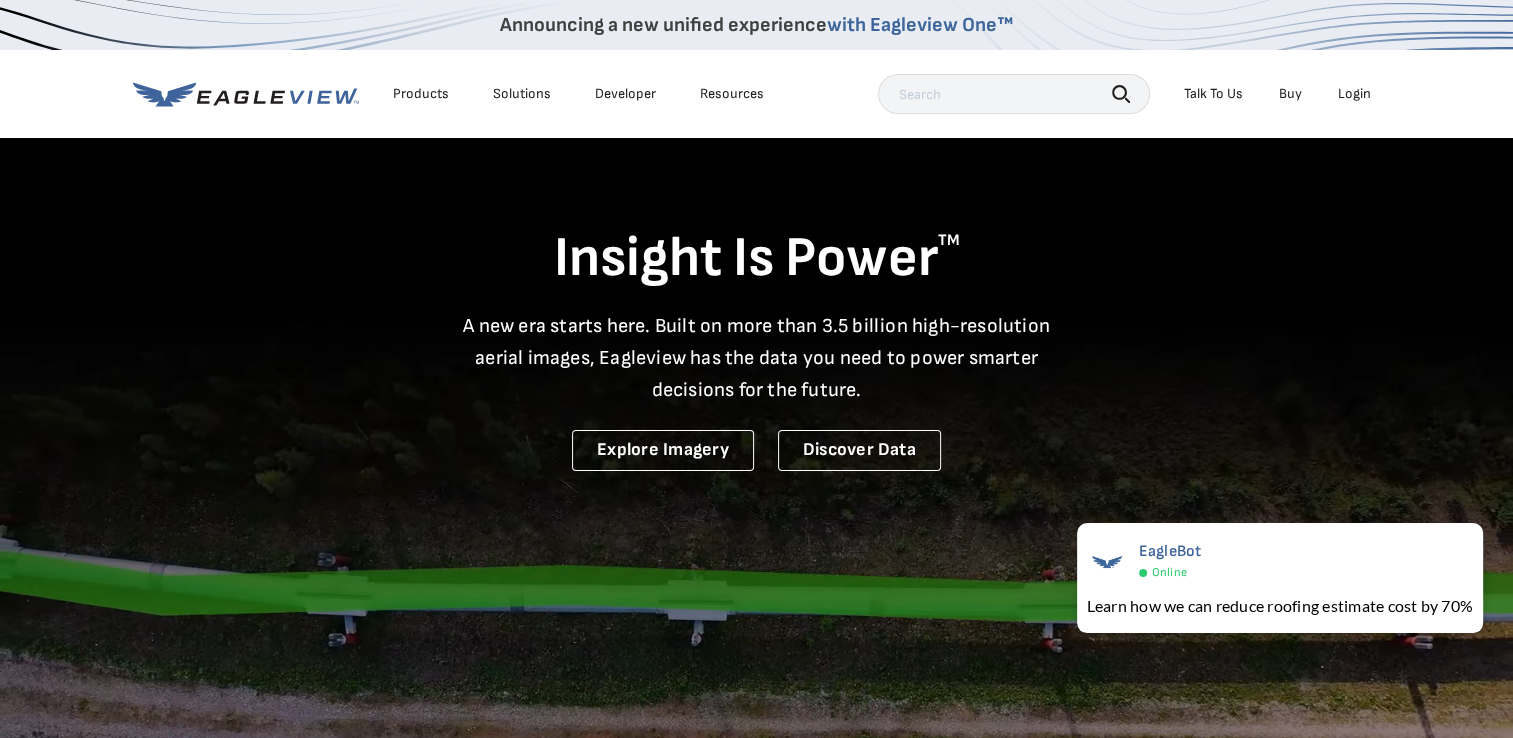 click on "Login" at bounding box center (1354, 94) 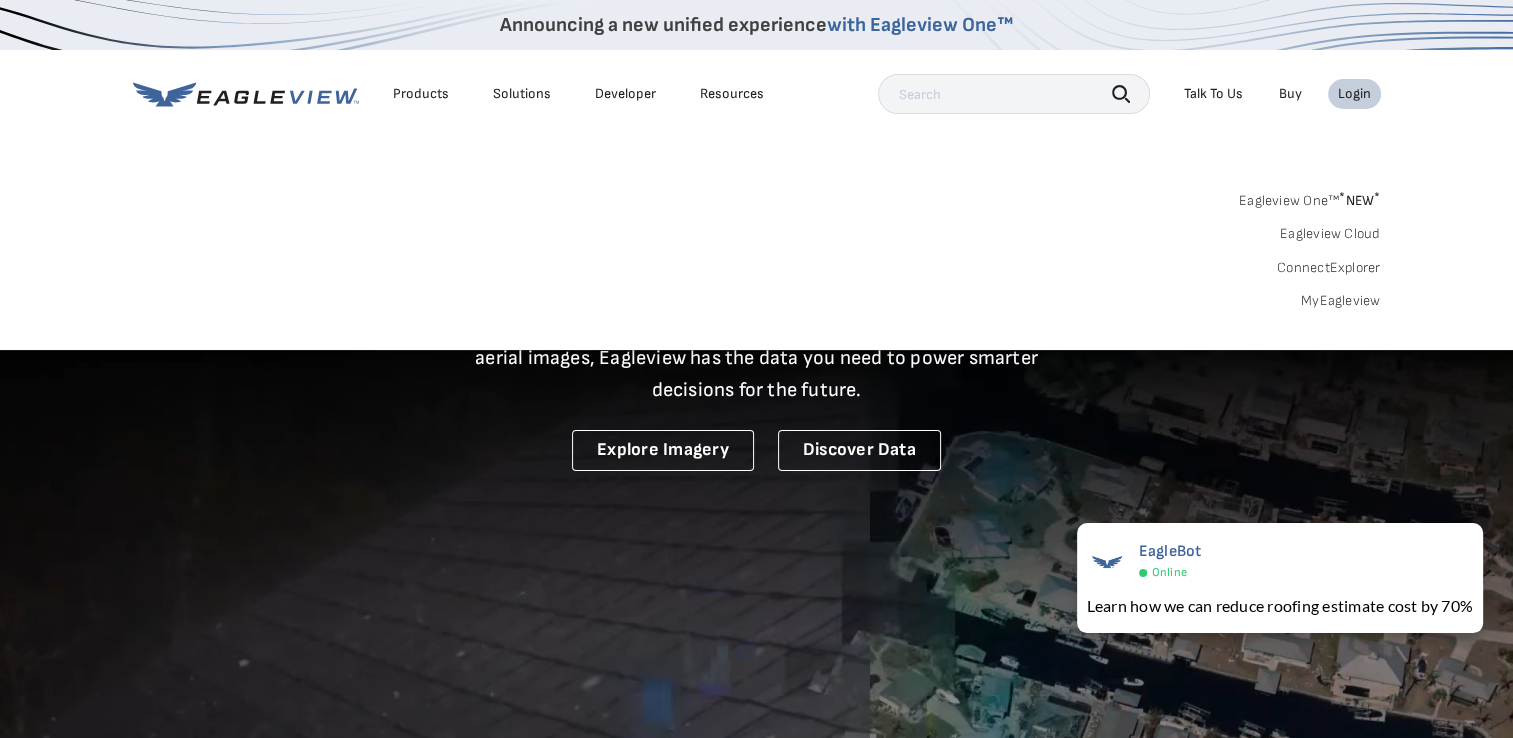 click on "MyEagleview" at bounding box center [1341, 301] 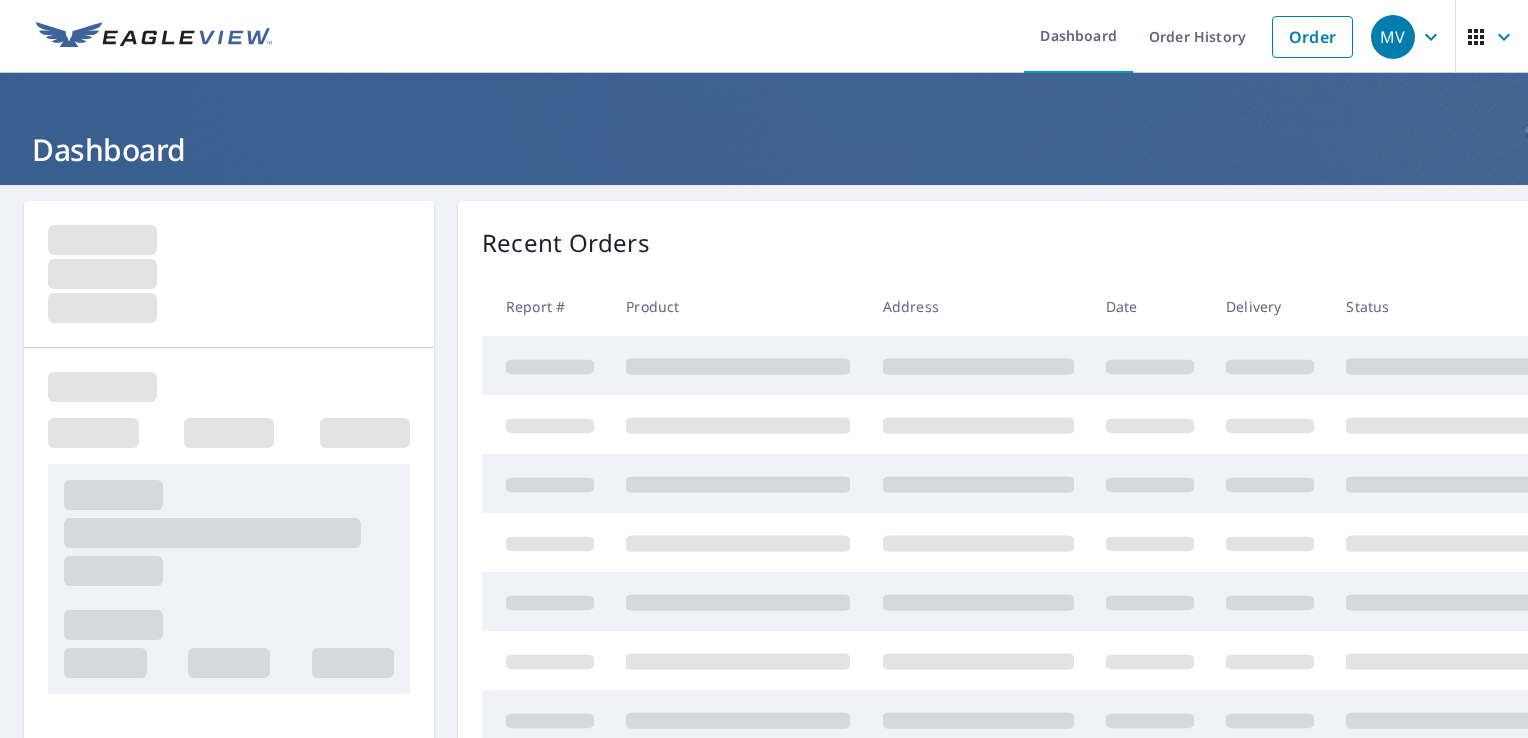 scroll, scrollTop: 0, scrollLeft: 0, axis: both 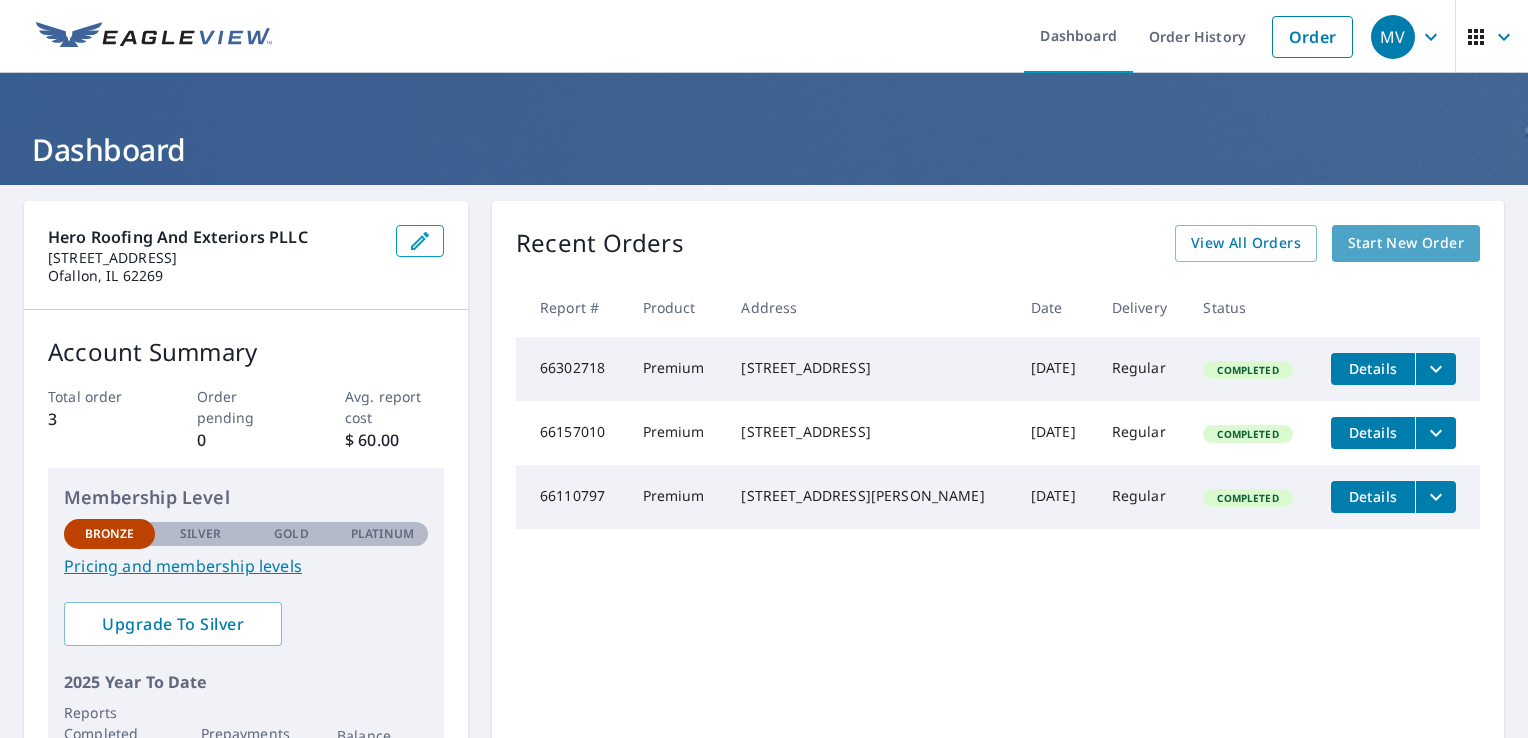 click on "Start New Order" at bounding box center (1406, 243) 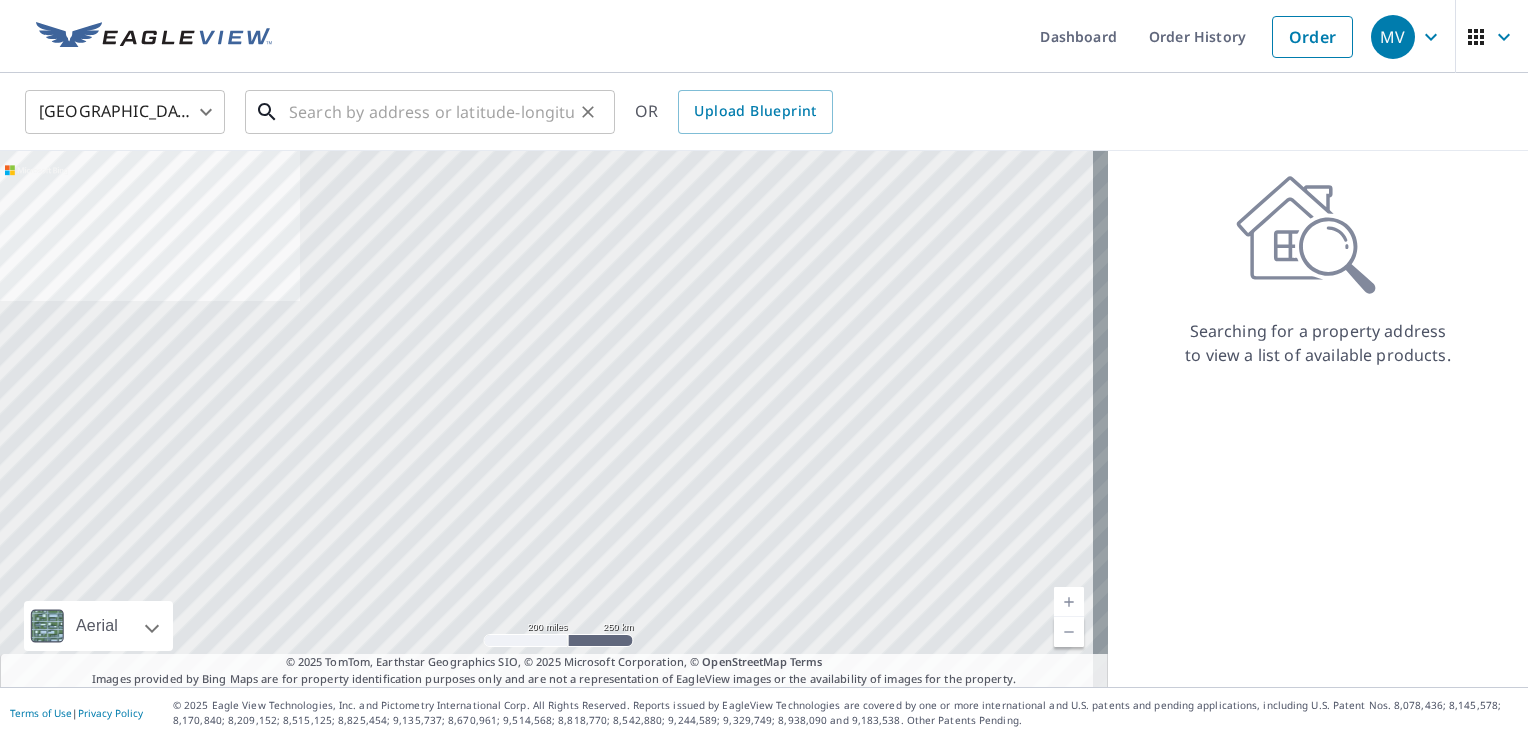 click at bounding box center (431, 112) 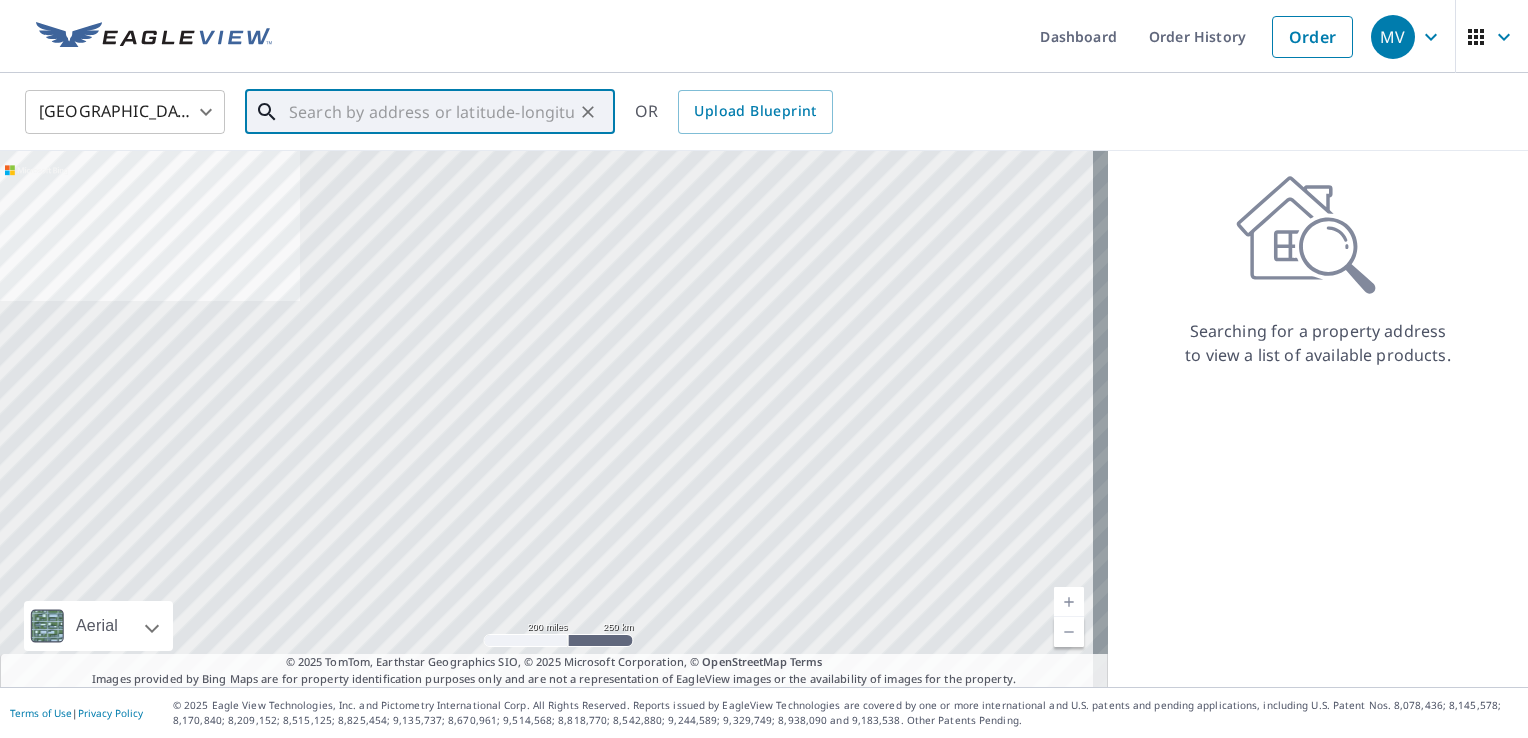 click at bounding box center (431, 112) 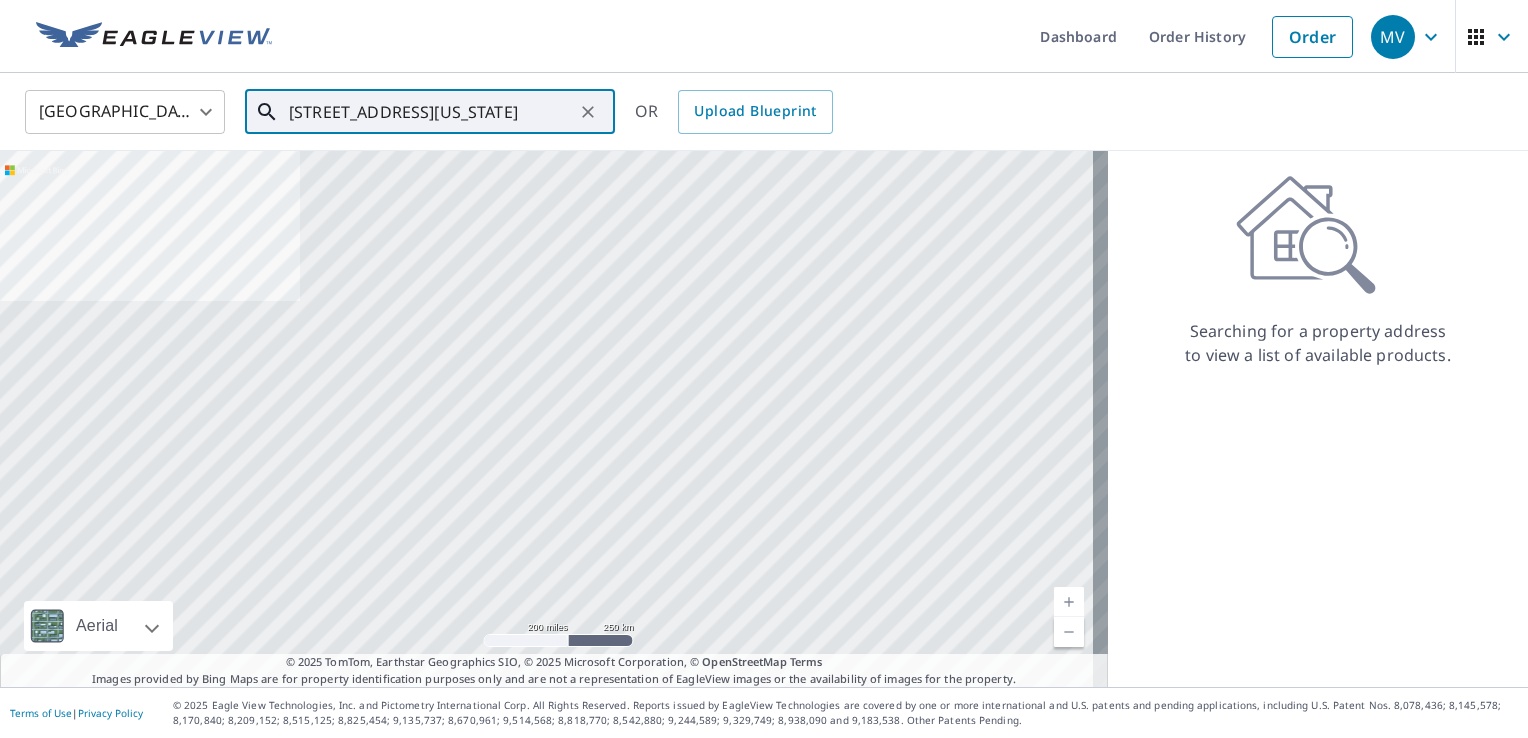 scroll, scrollTop: 0, scrollLeft: 82, axis: horizontal 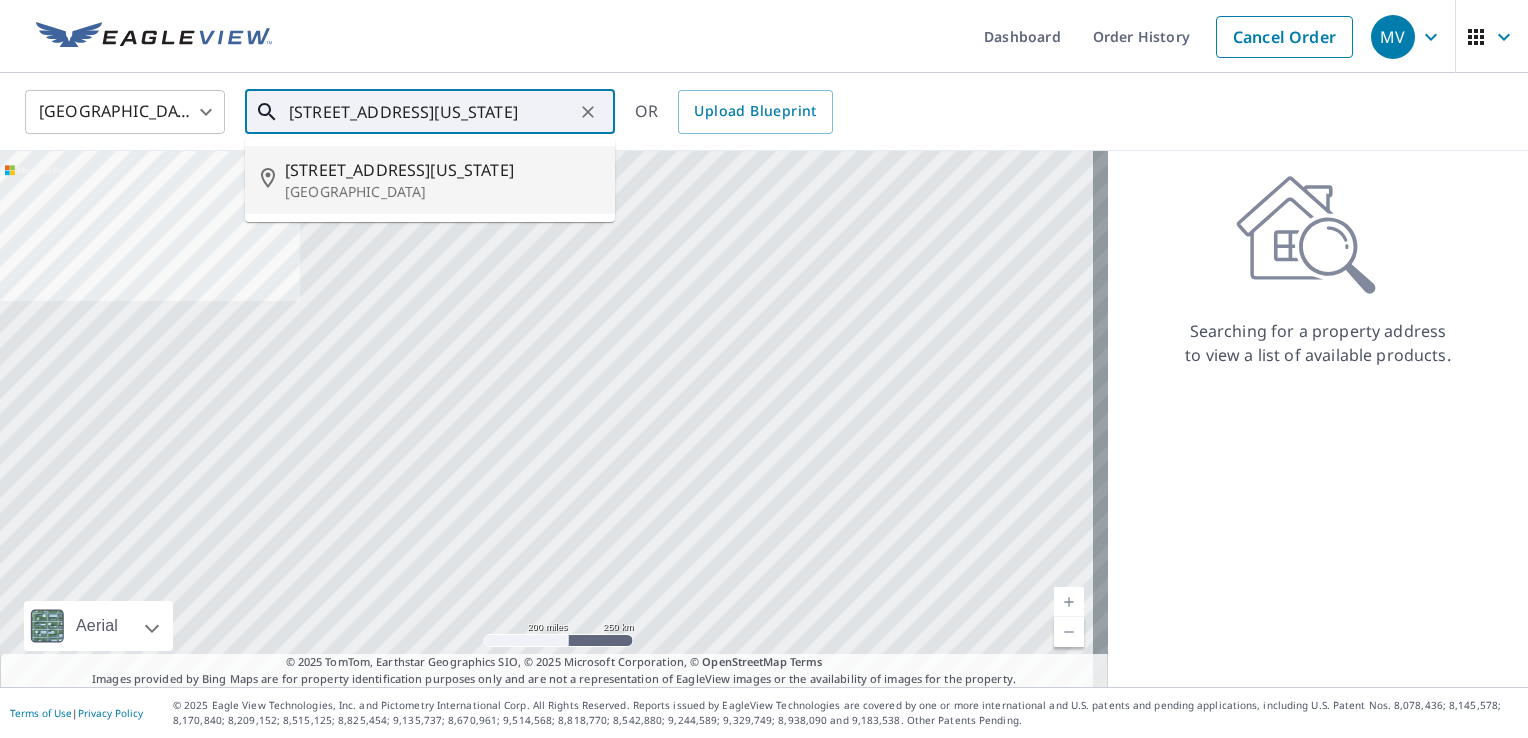 click on "Fairview Heights, IL 62208" at bounding box center [442, 192] 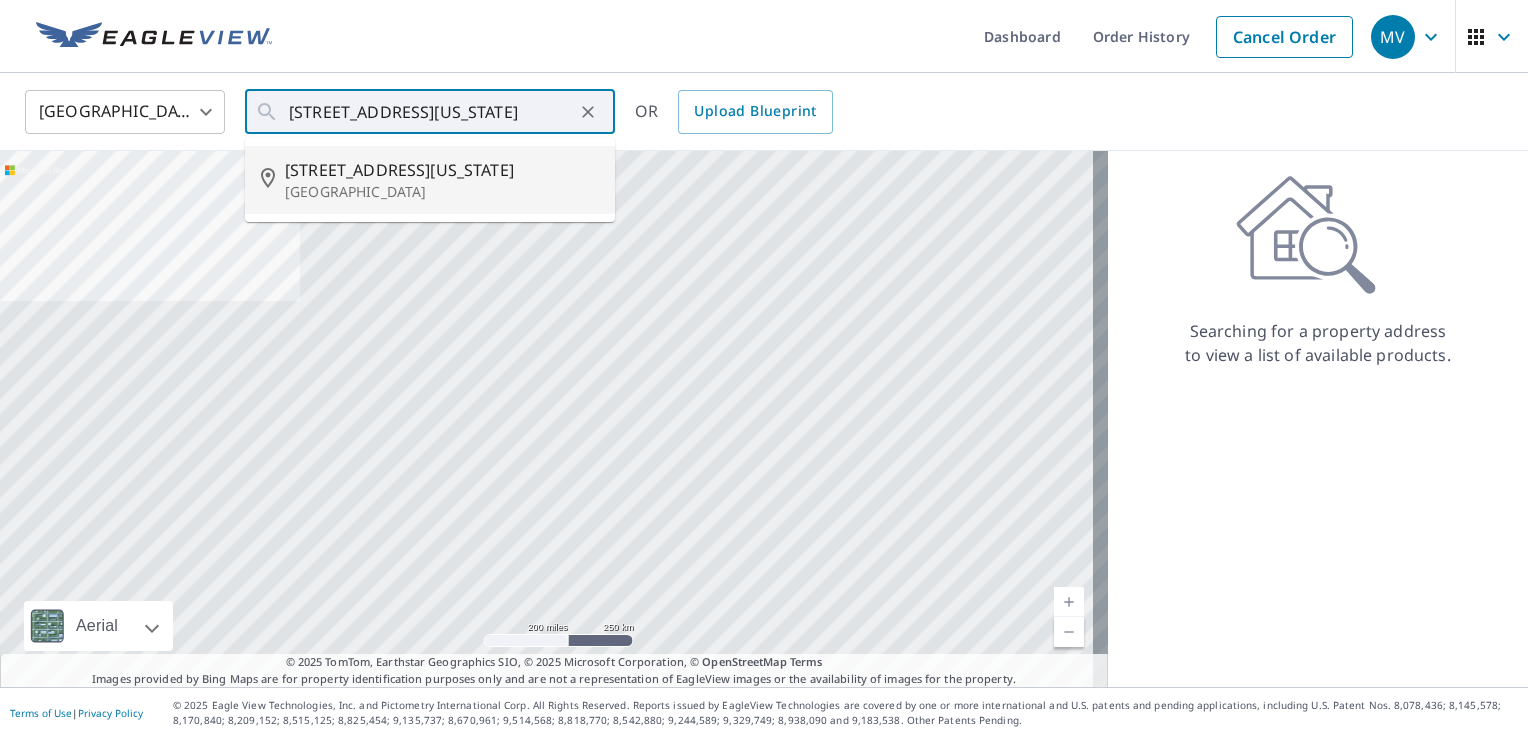 scroll, scrollTop: 0, scrollLeft: 0, axis: both 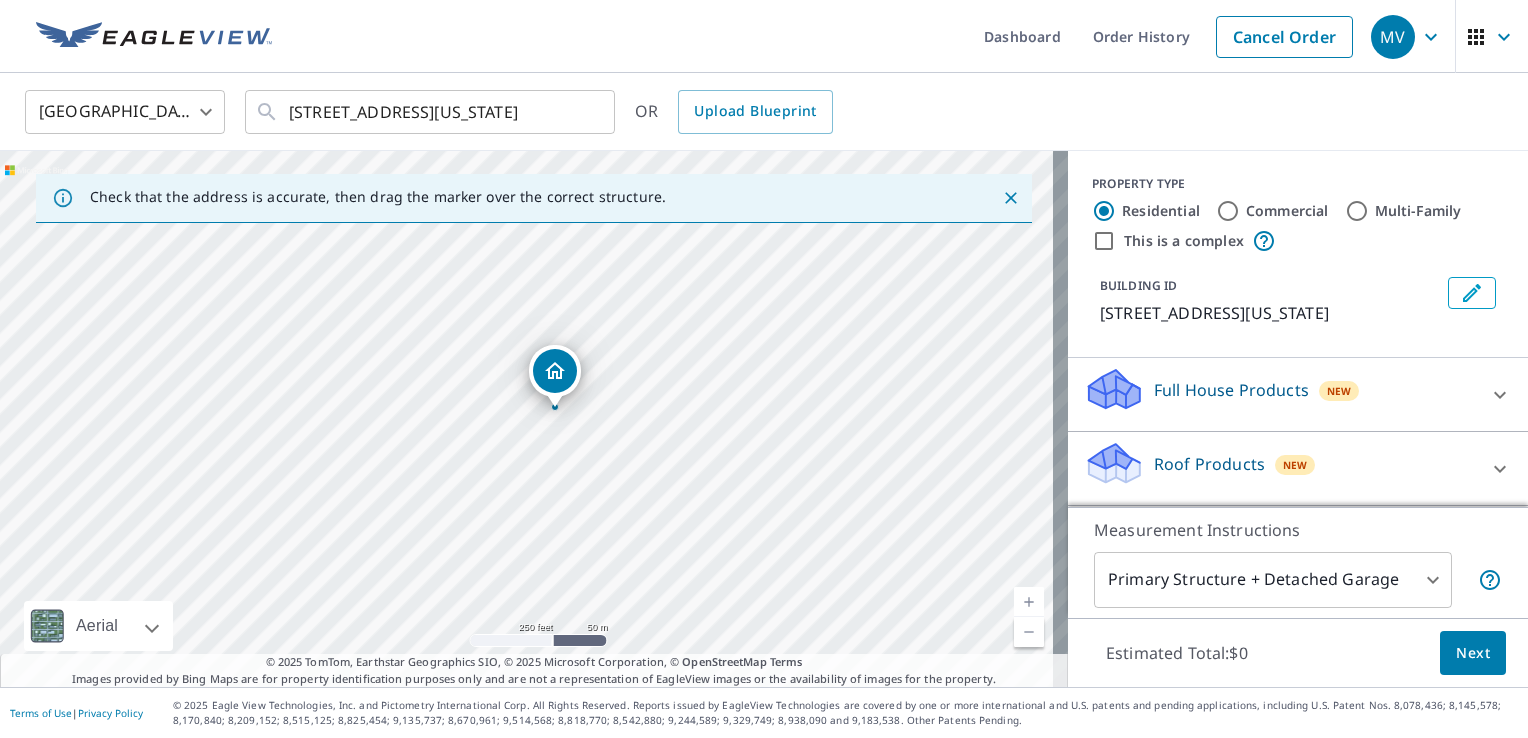 drag, startPoint x: 385, startPoint y: 418, endPoint x: 476, endPoint y: 426, distance: 91.350975 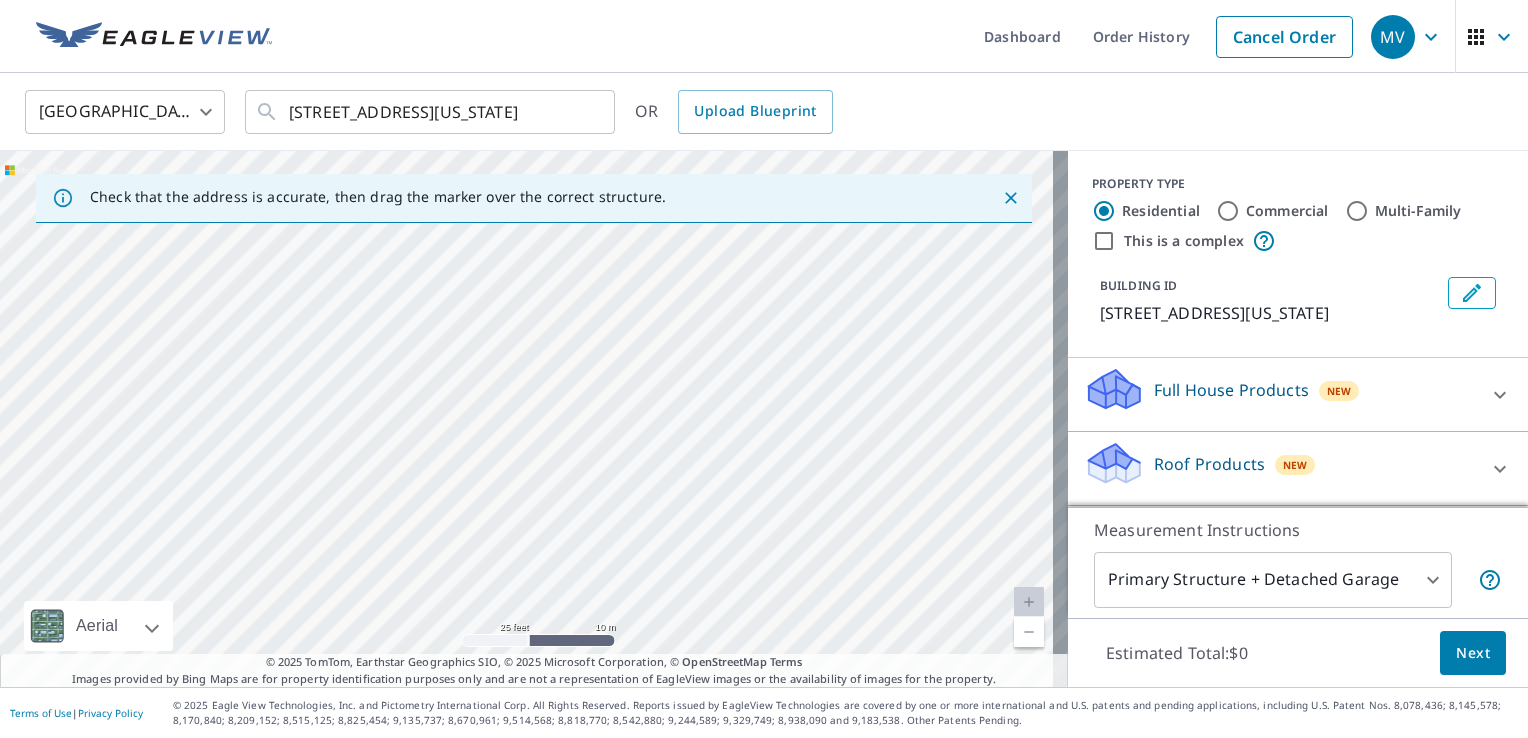 click on "5953 N Illinois St Fairview Heights, IL 62208" at bounding box center [534, 419] 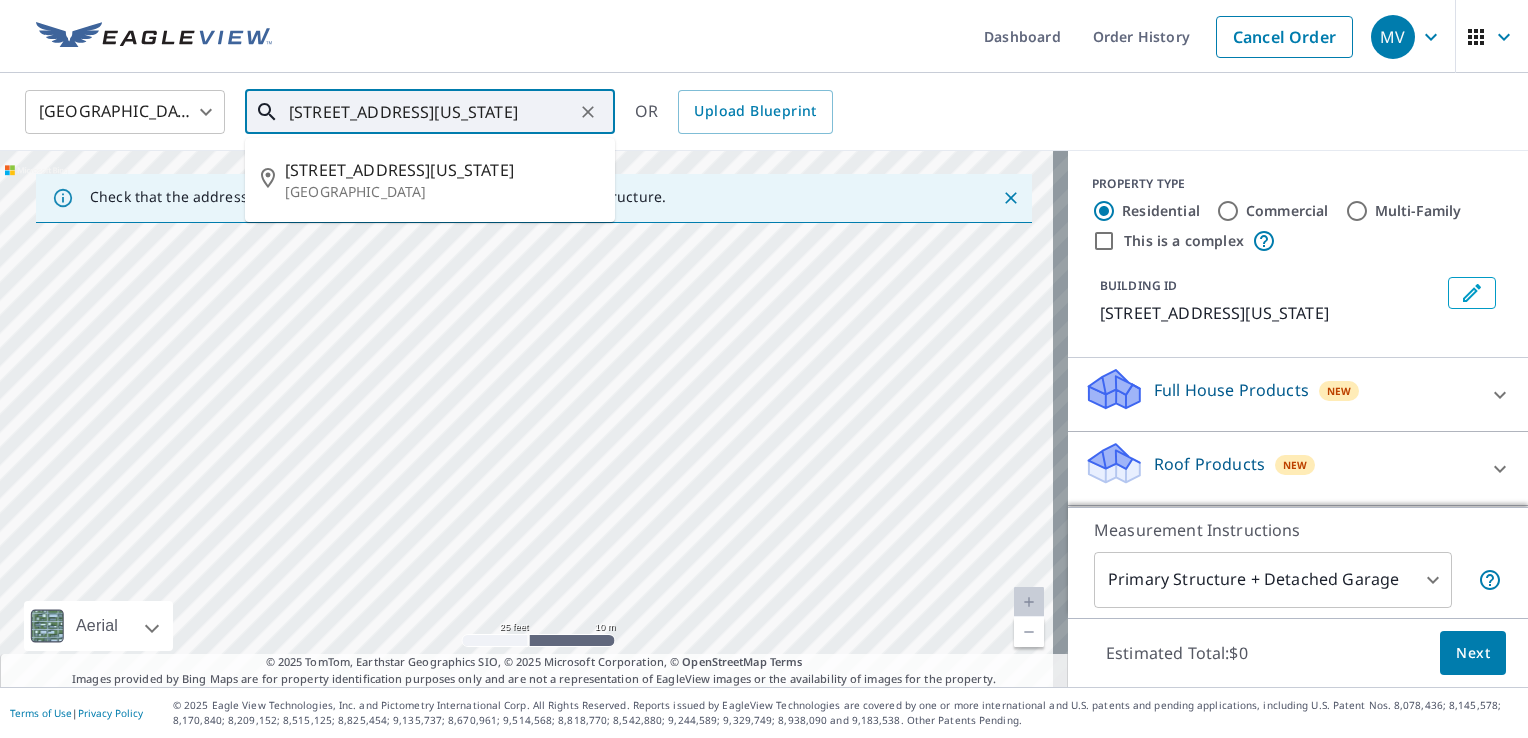 drag, startPoint x: 324, startPoint y: 108, endPoint x: 312, endPoint y: 110, distance: 12.165525 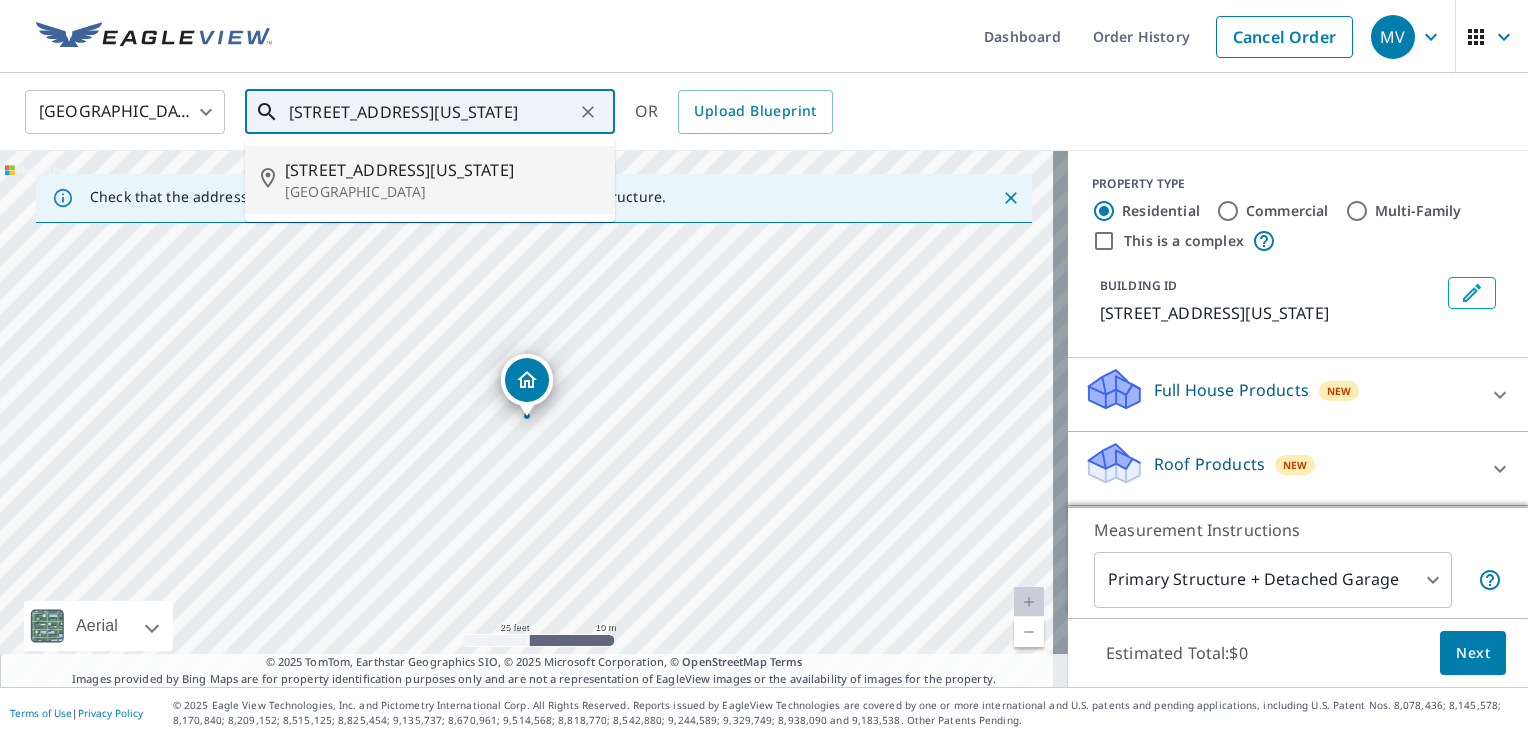 click on "5935 N Illinois St" at bounding box center [442, 170] 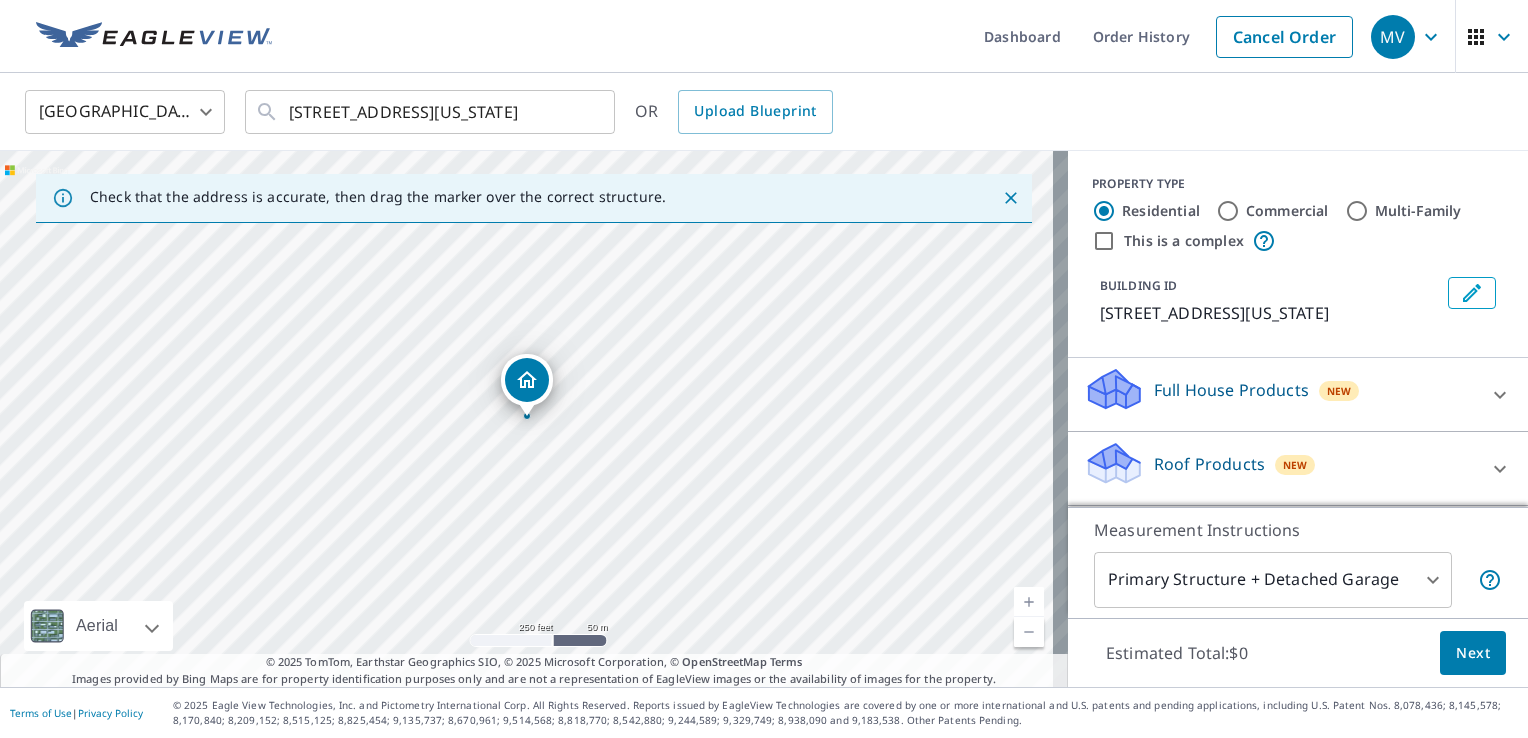 click on "Commercial" at bounding box center [1228, 211] 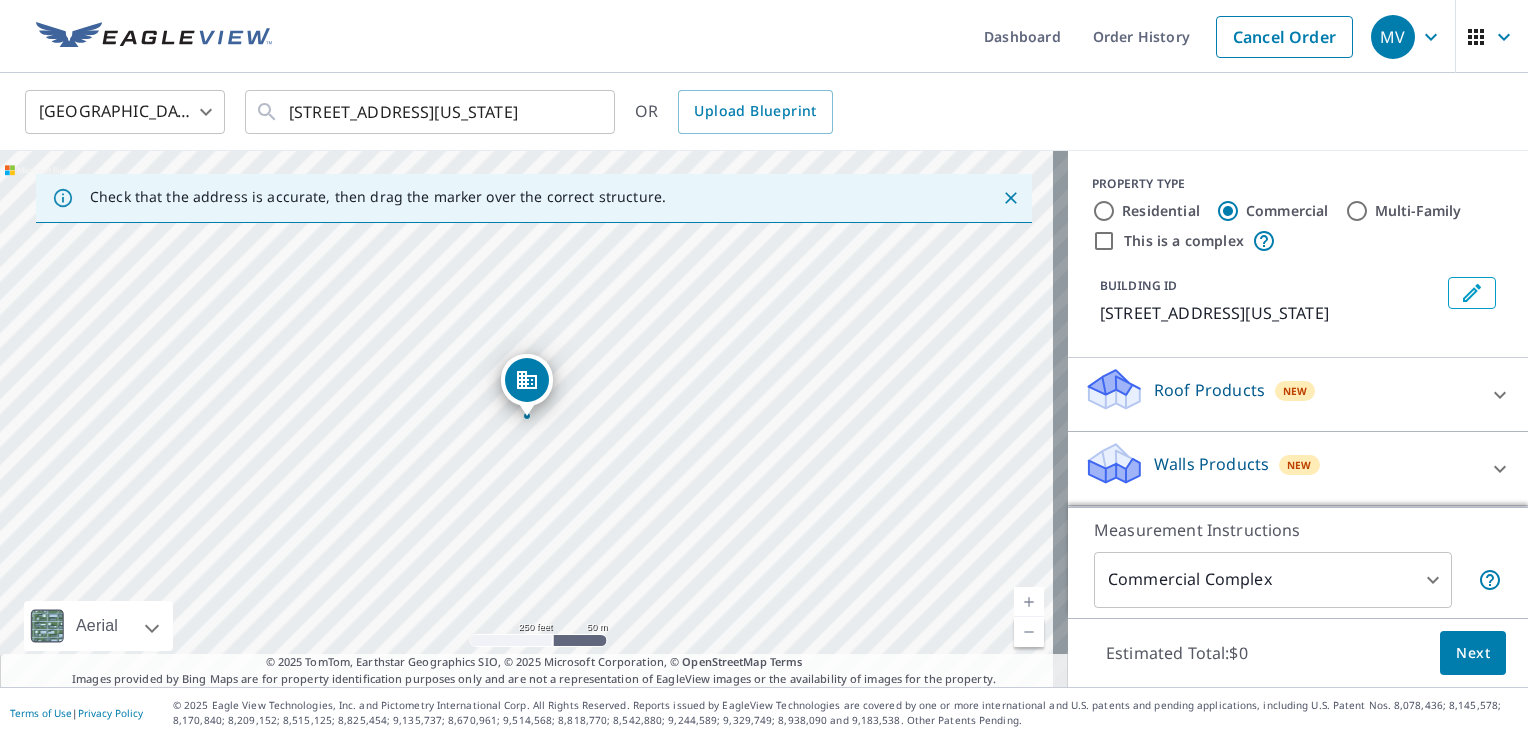 scroll, scrollTop: 0, scrollLeft: 0, axis: both 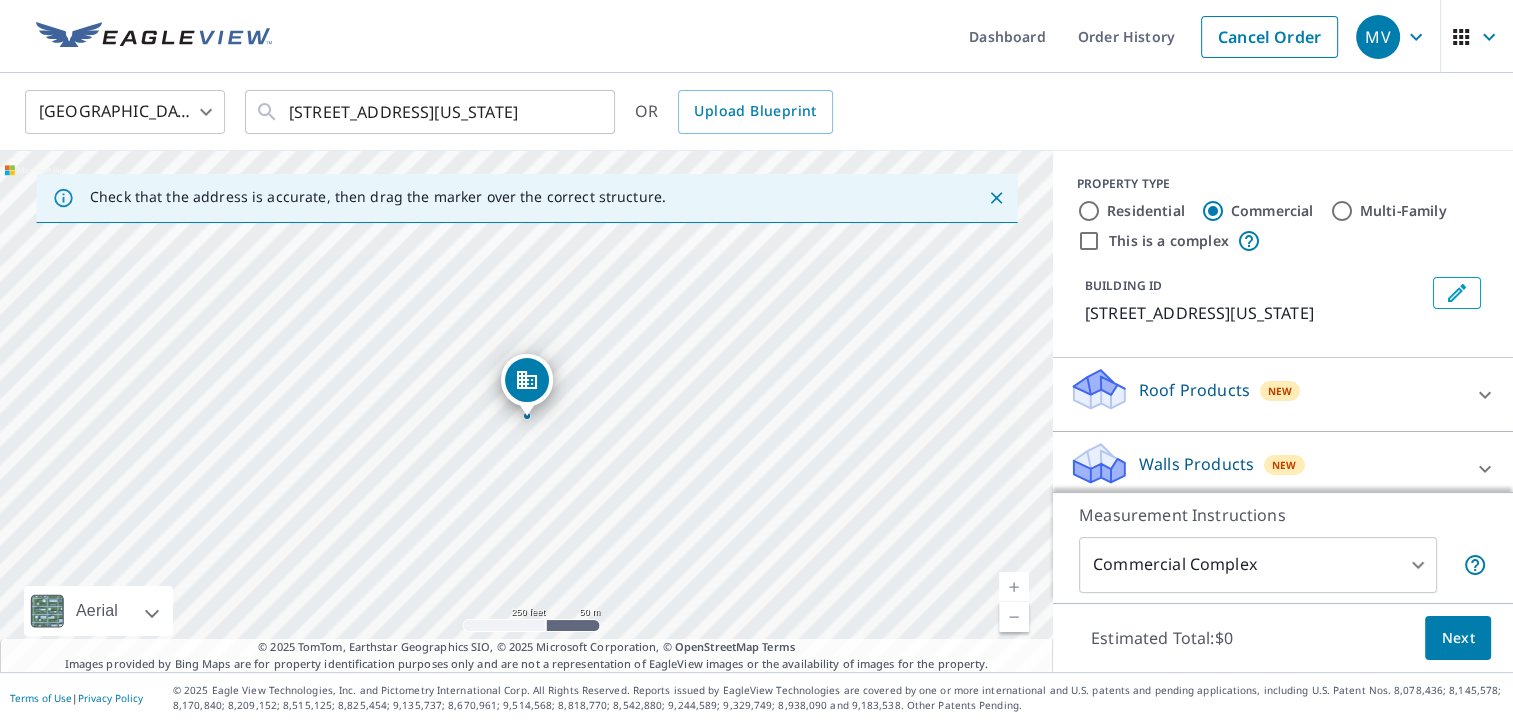 click 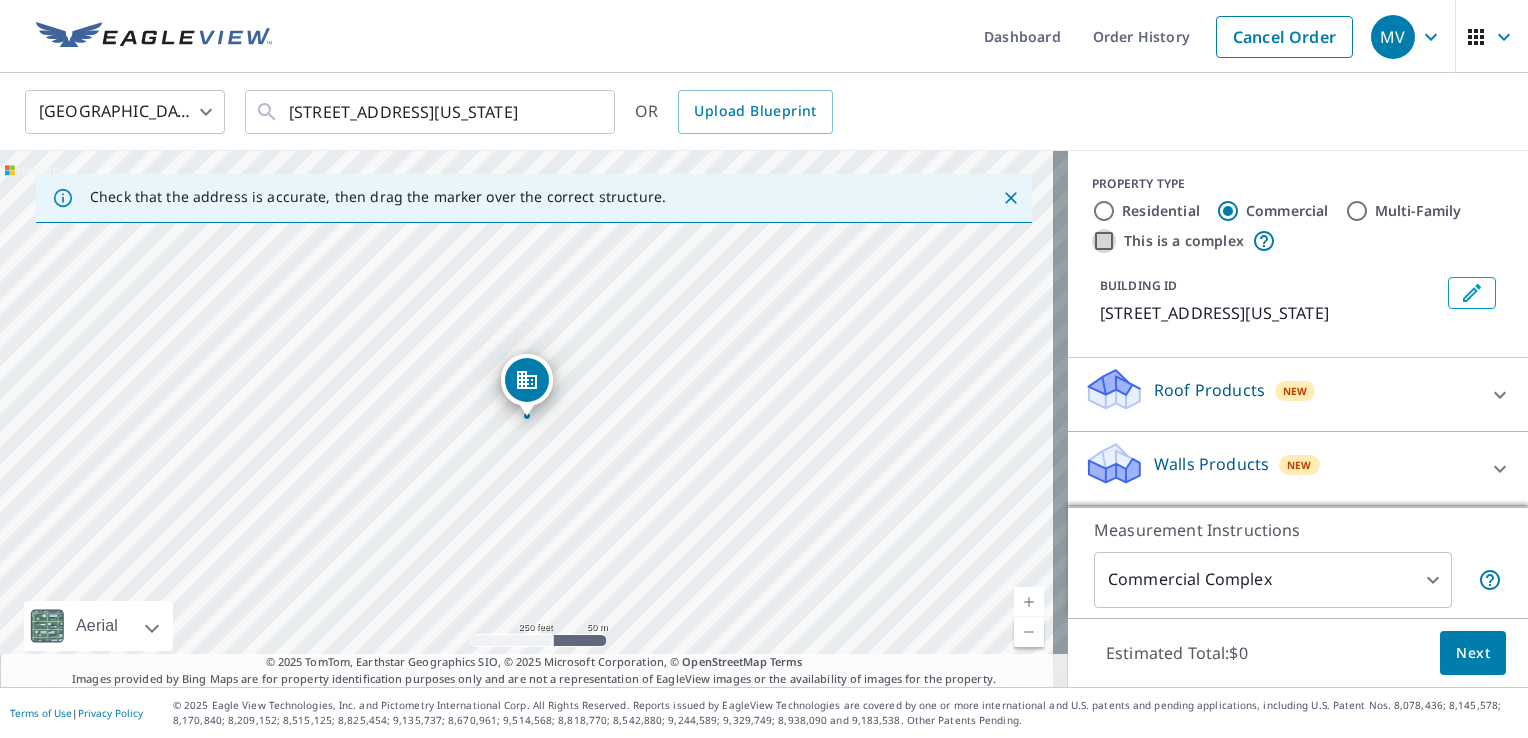click on "This is a complex" at bounding box center (1104, 241) 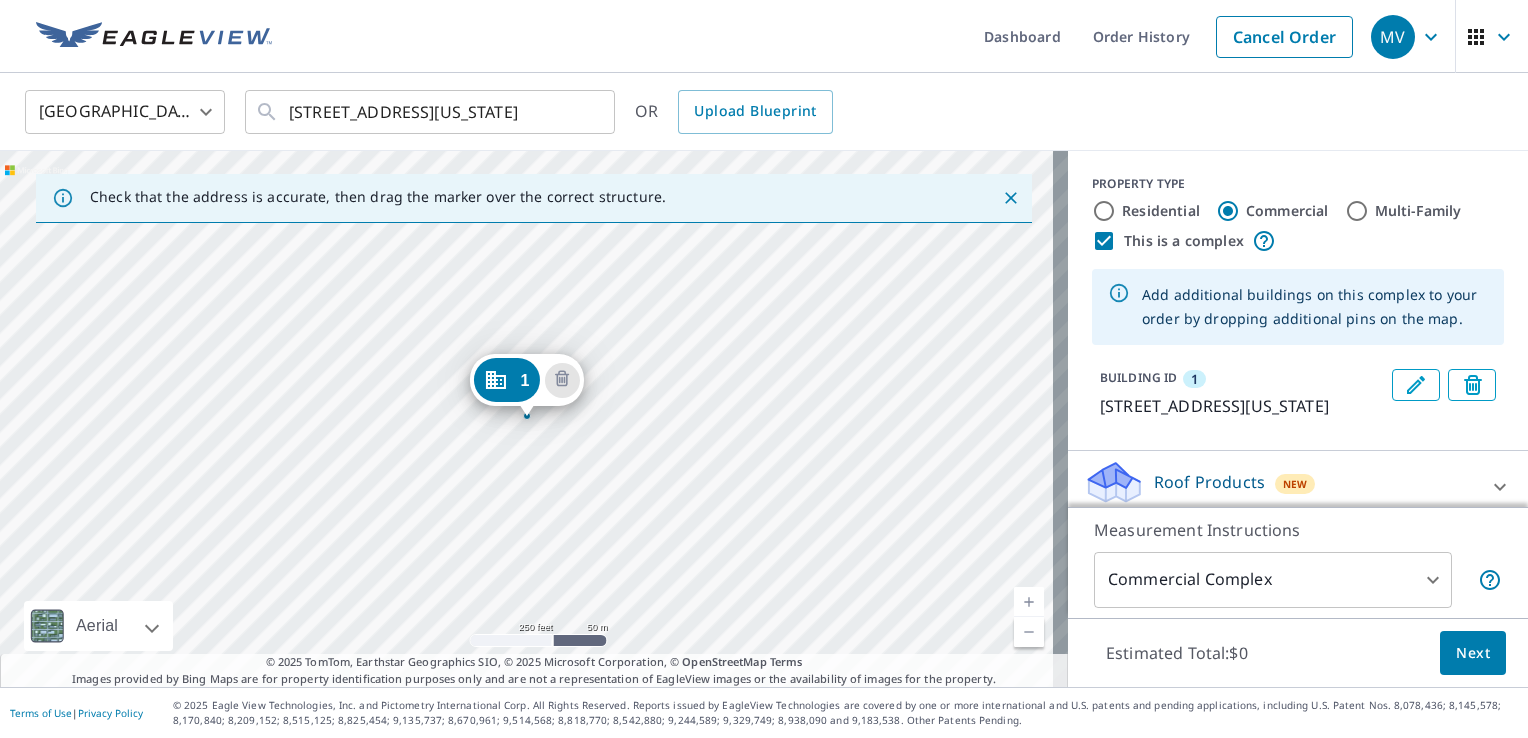 drag, startPoint x: 491, startPoint y: 295, endPoint x: 467, endPoint y: 278, distance: 29.410883 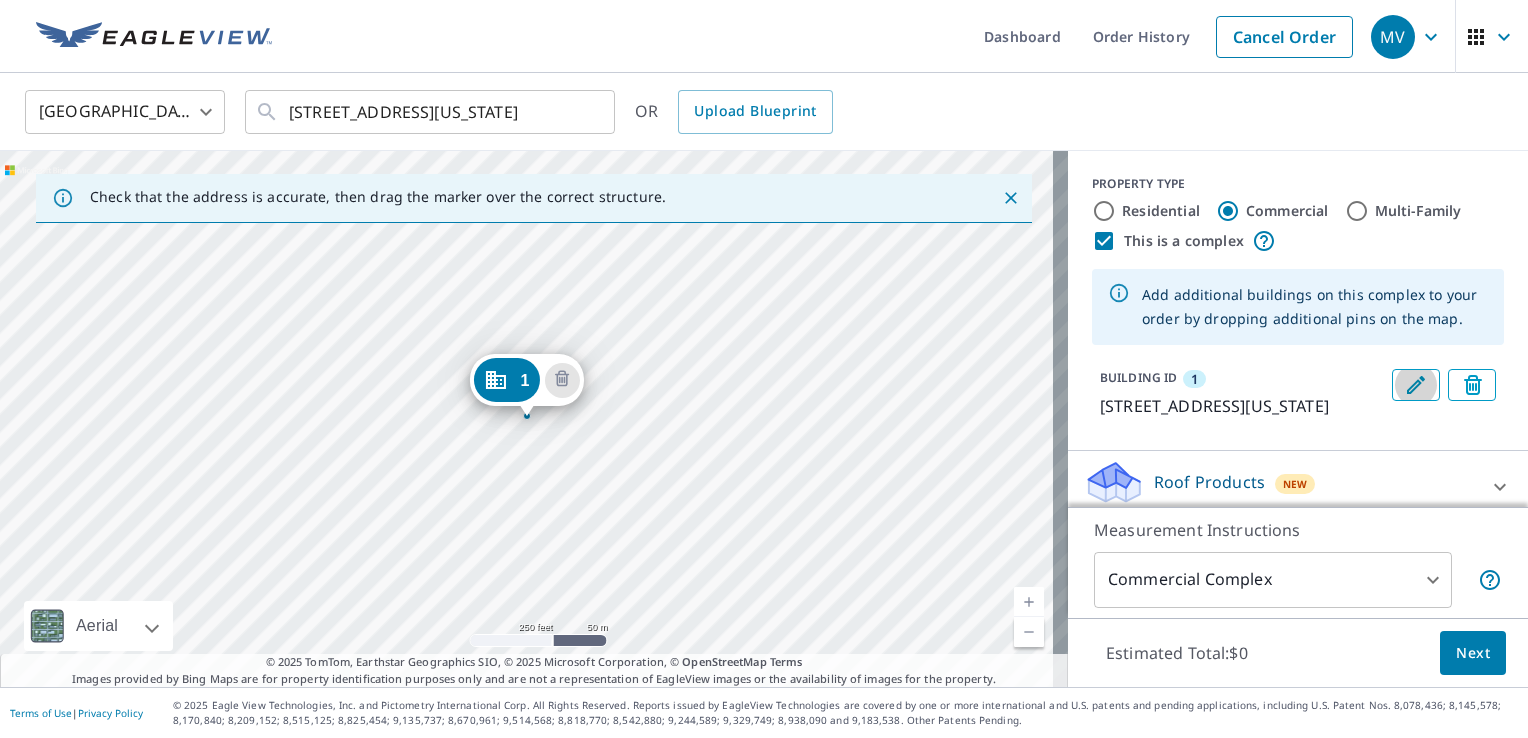 click 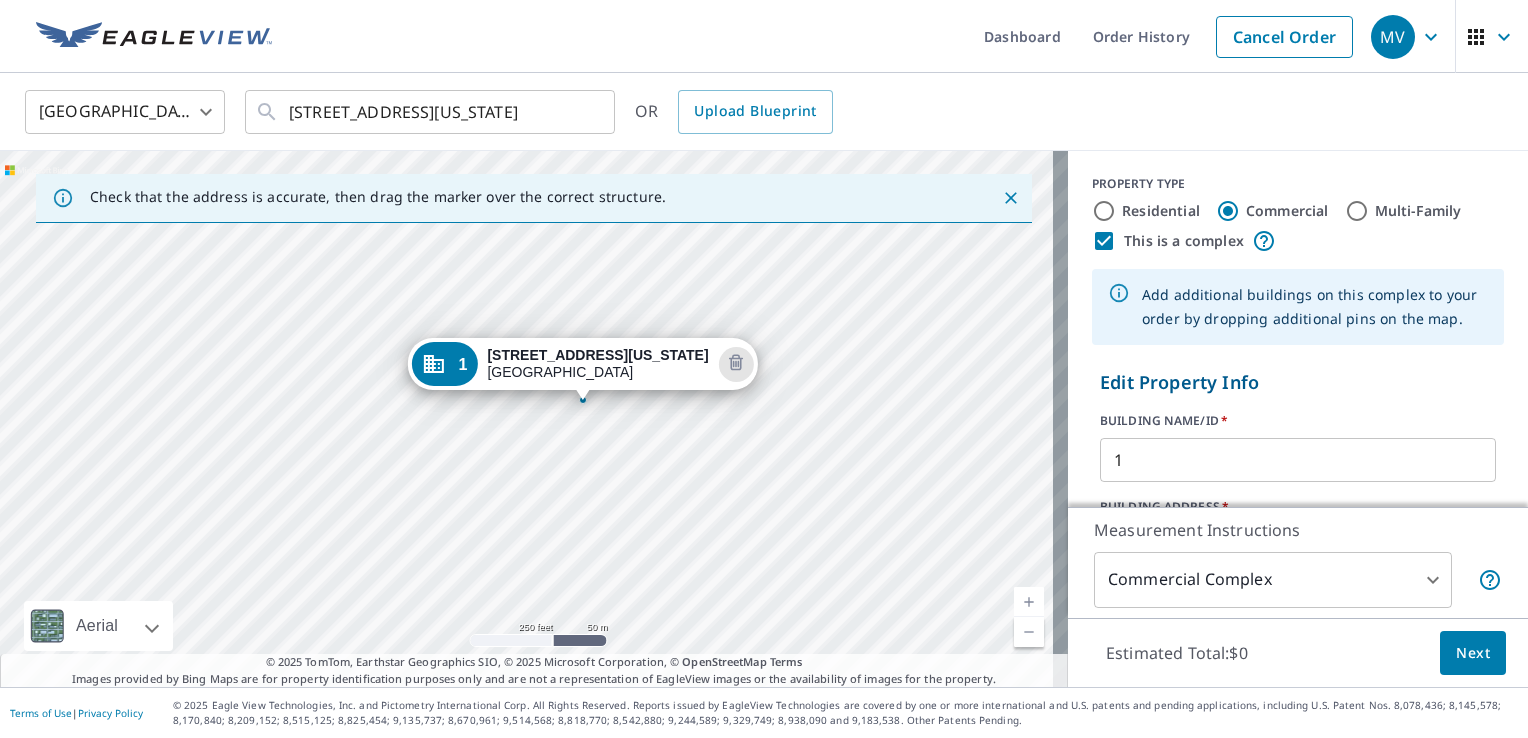drag, startPoint x: 456, startPoint y: 285, endPoint x: 512, endPoint y: 269, distance: 58.24088 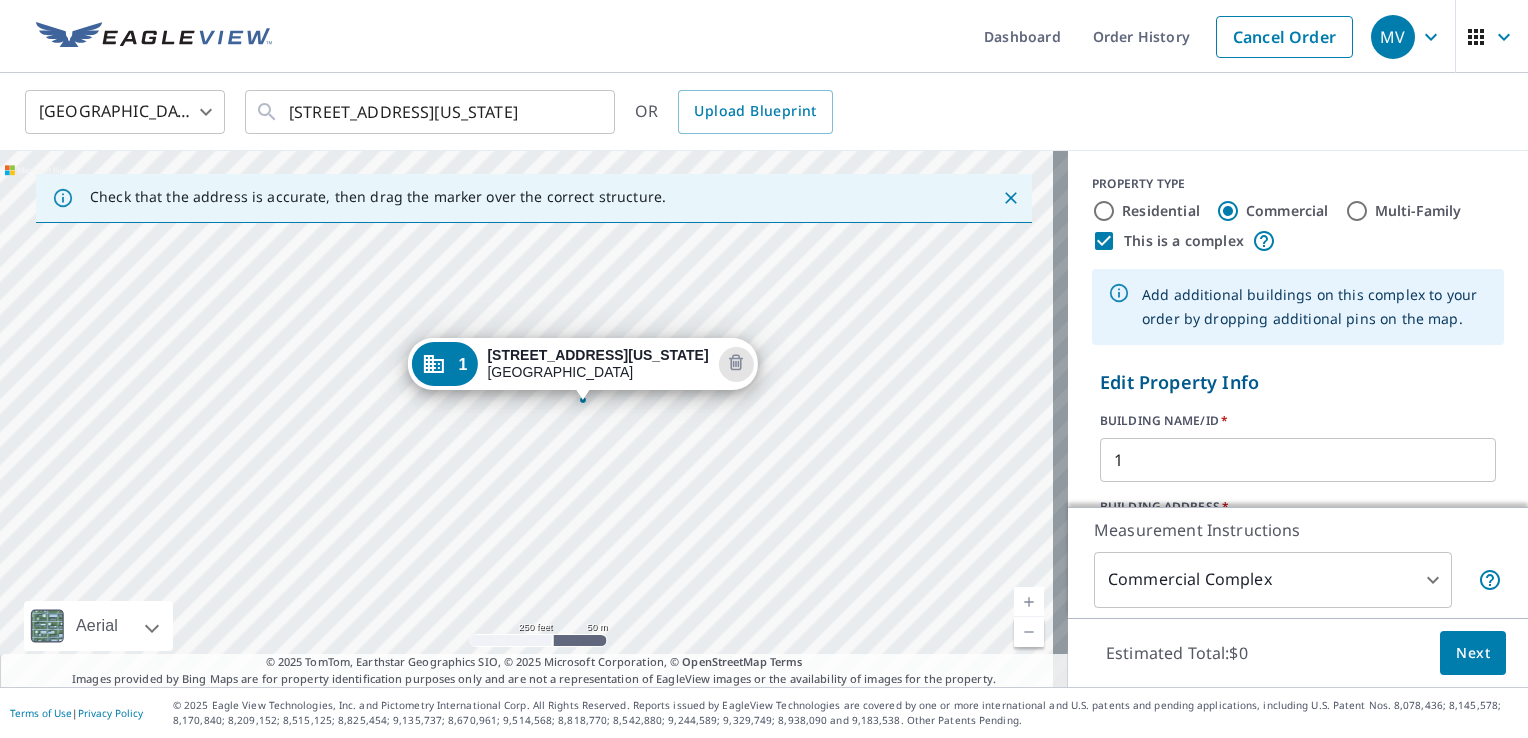 scroll, scrollTop: 200, scrollLeft: 0, axis: vertical 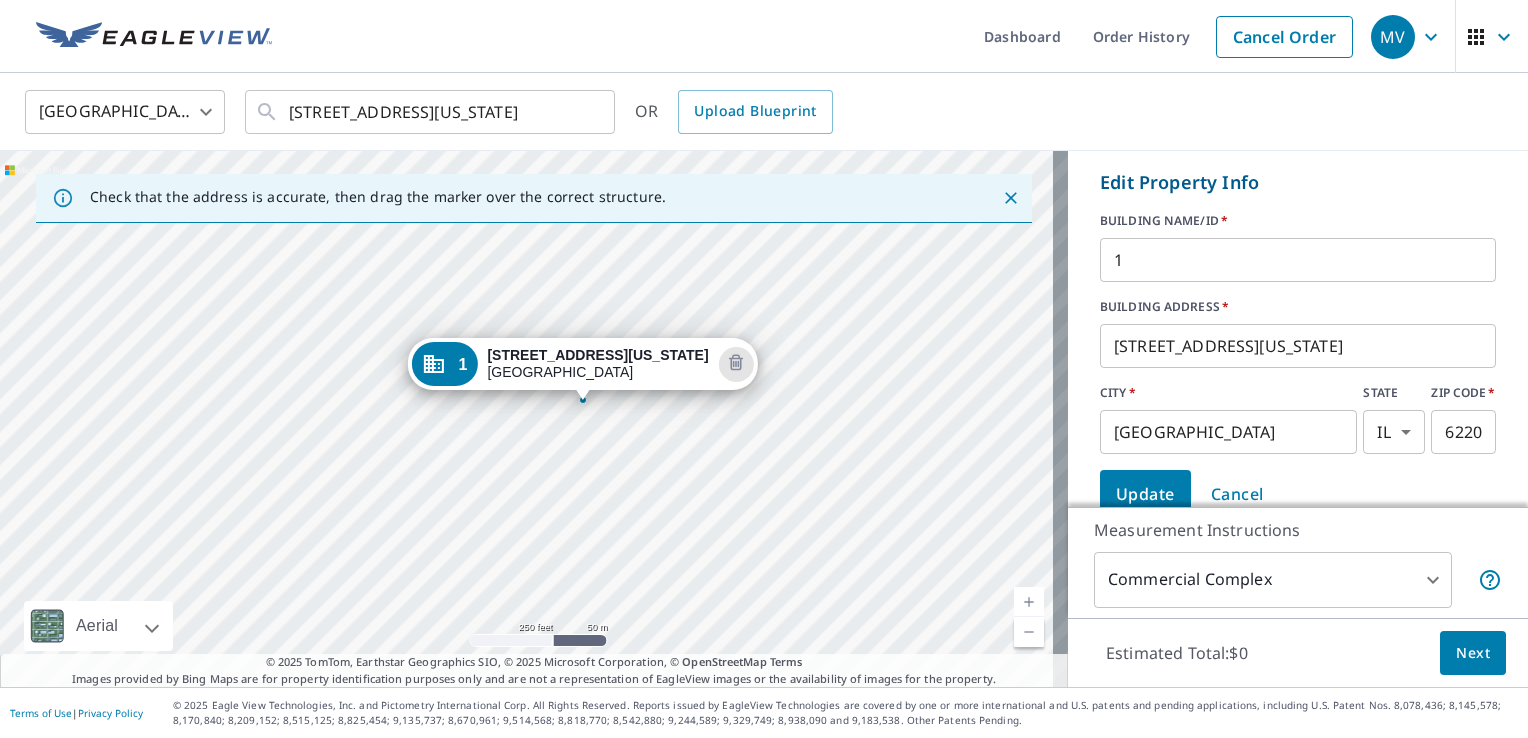 click on "1" at bounding box center [1298, 260] 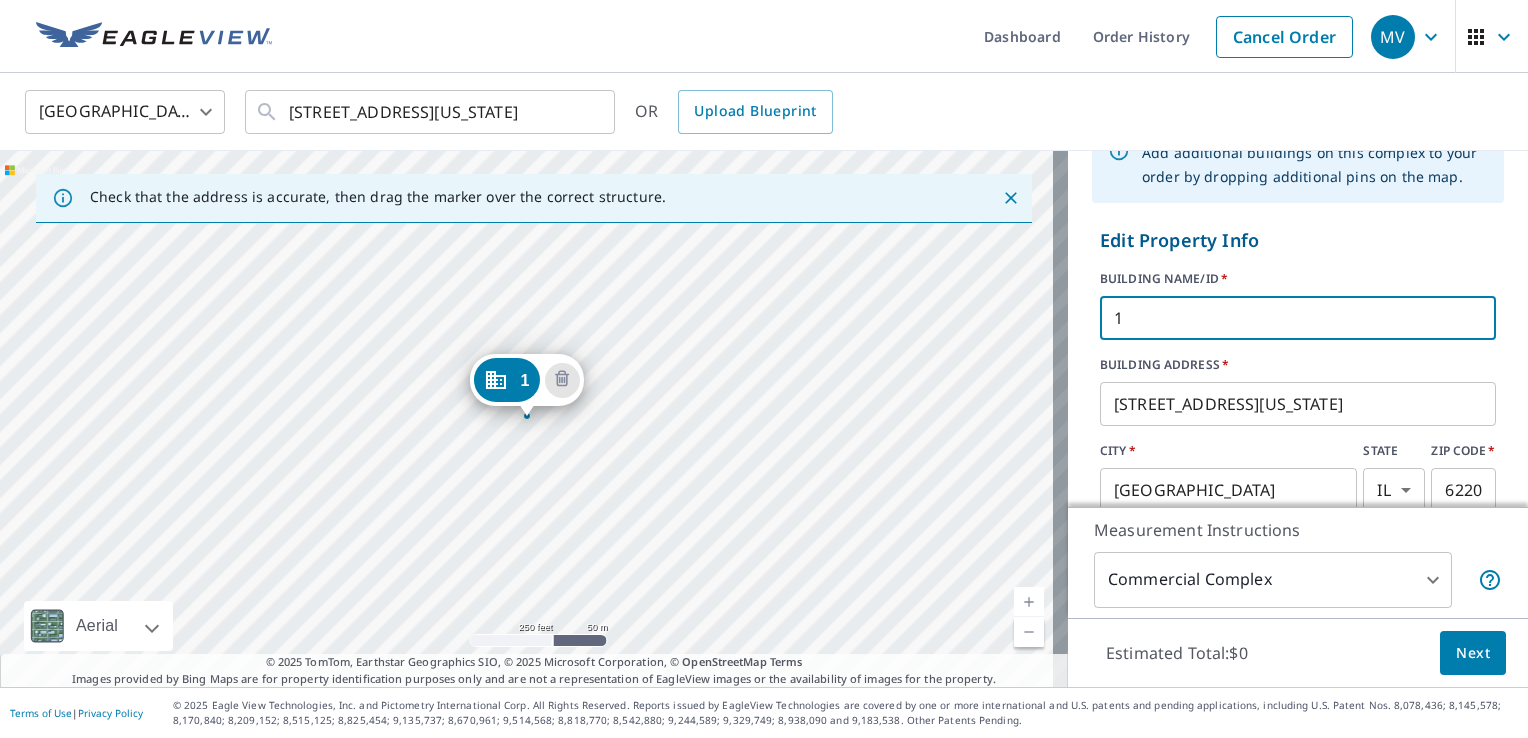 scroll, scrollTop: 91, scrollLeft: 0, axis: vertical 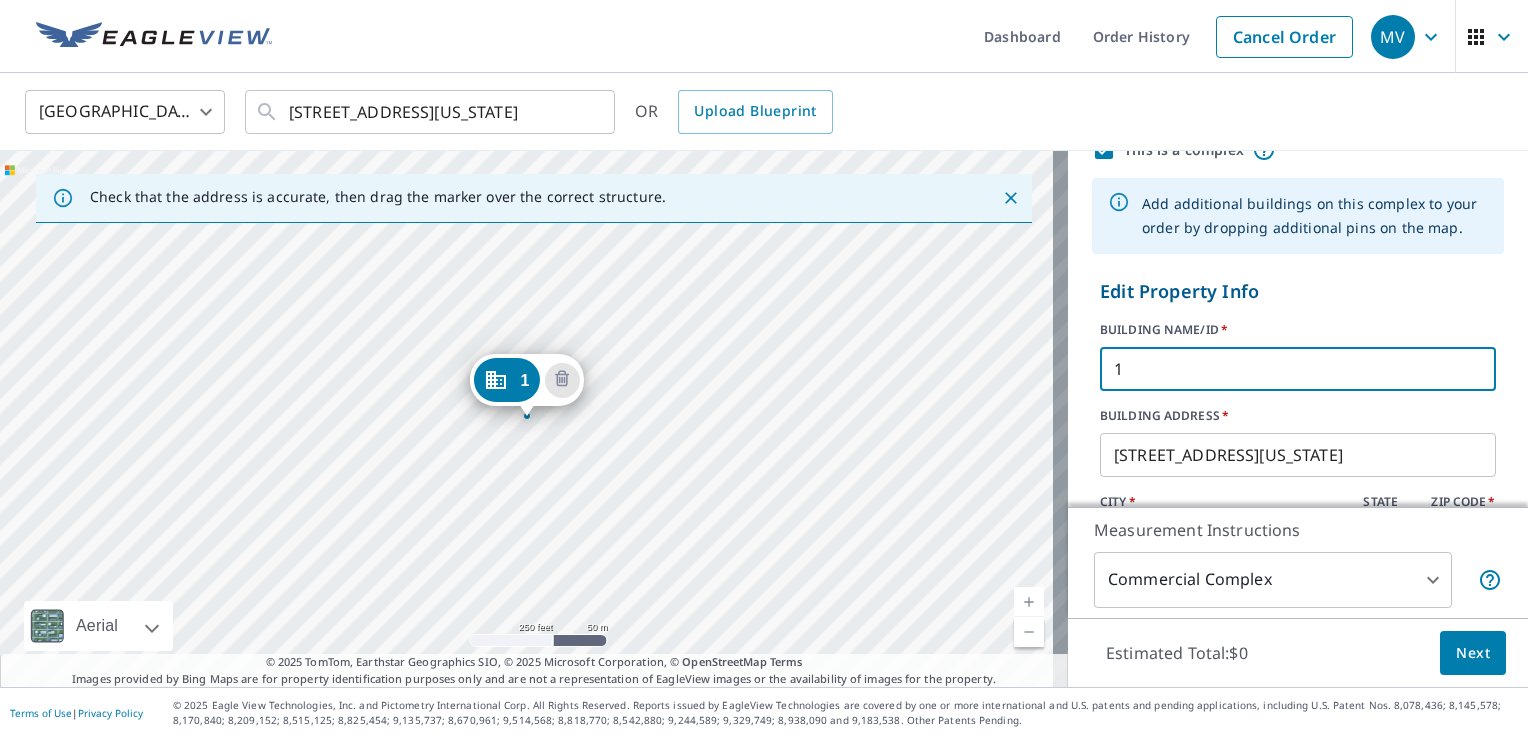 click on "1" at bounding box center [1298, 369] 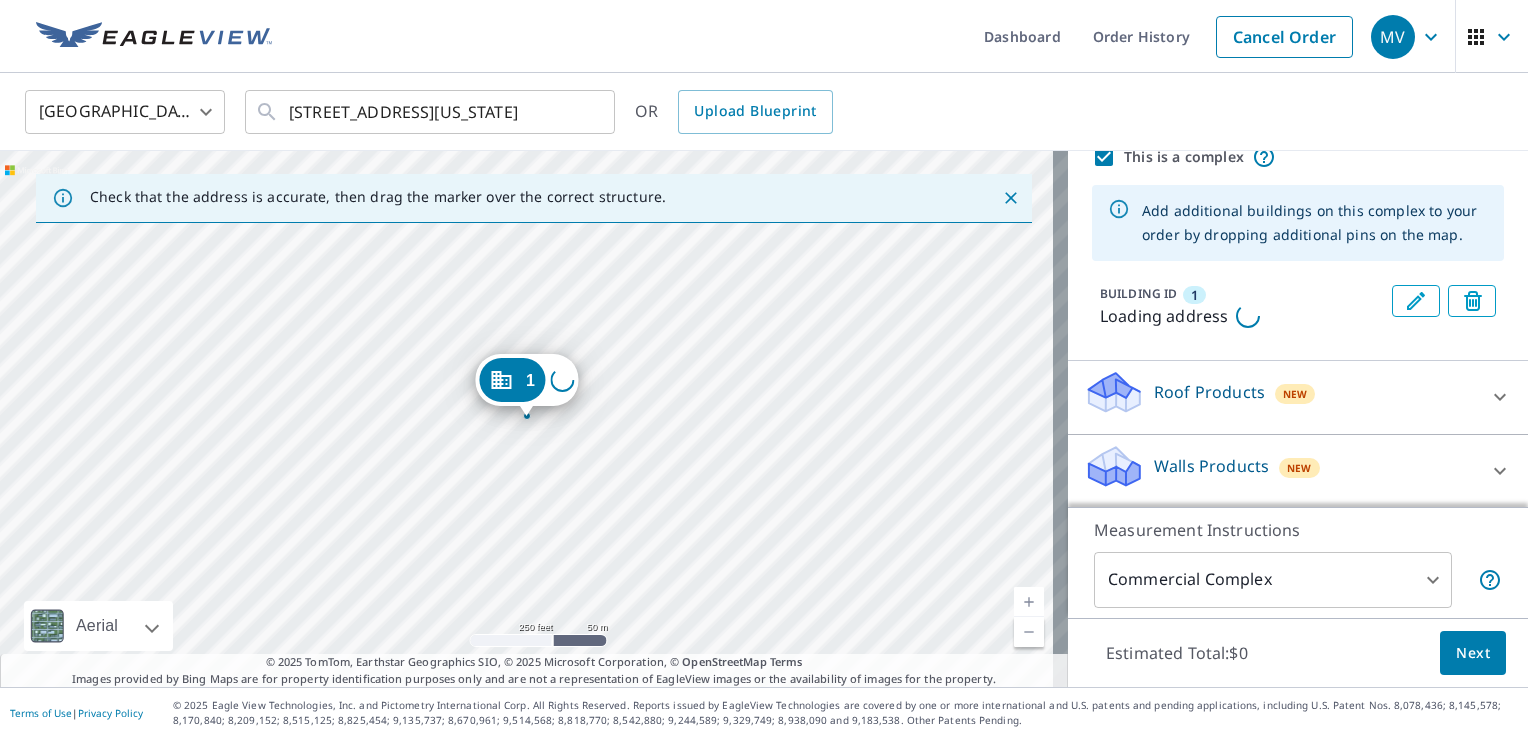 scroll, scrollTop: 91, scrollLeft: 0, axis: vertical 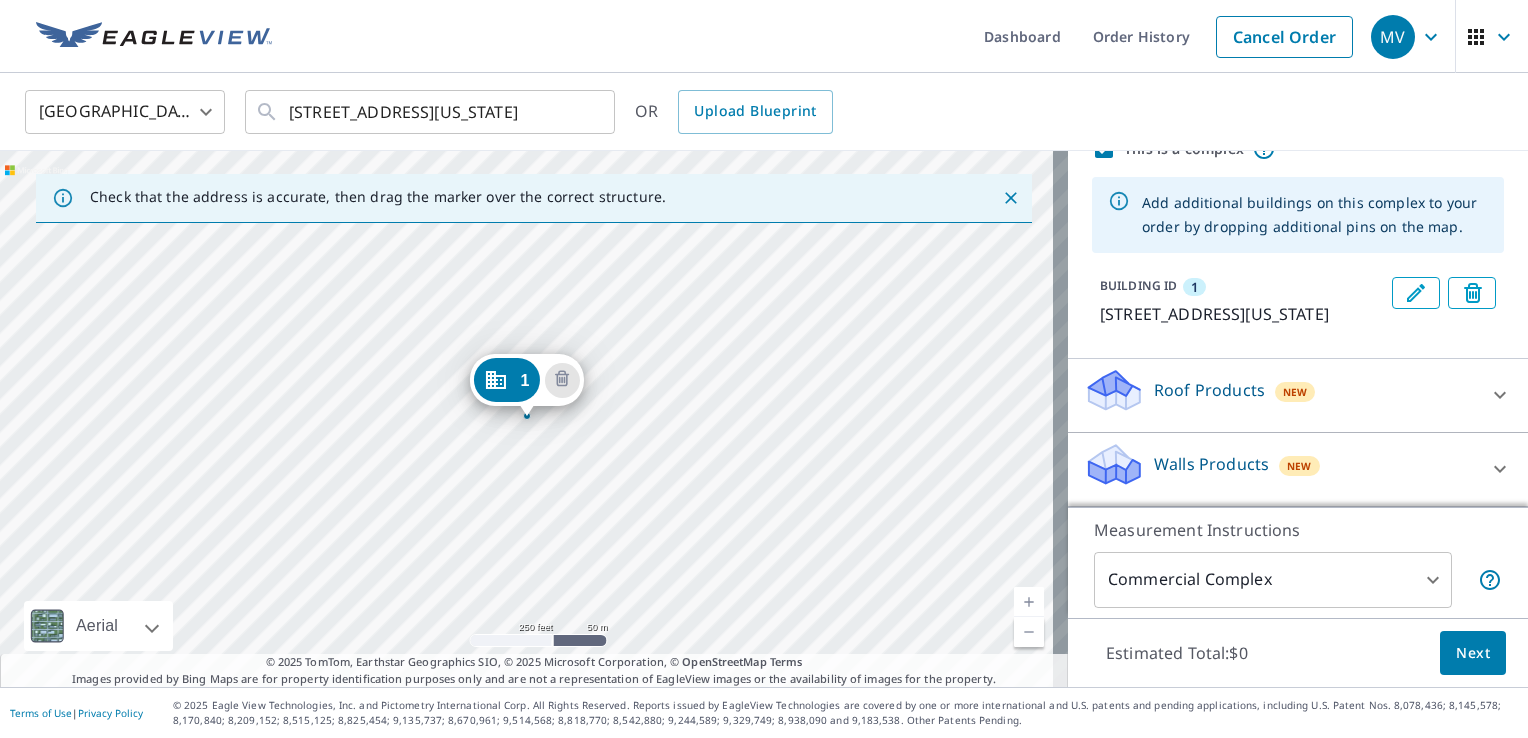 click on "MV MV
Dashboard Order History Cancel Order MV United States US ​ 5935 N Illinois St Fairview Heights, IL 62208 ​ OR Upload Blueprint Check that the address is accurate, then drag the marker over the correct structure. 1 5935 N Illinois St Fairview Heights, IL 62208 Aerial Road A standard road map Aerial A detailed look from above Labels Labels 250 feet 50 m © 2025 TomTom, © Vexcel Imaging, © 2025 Microsoft Corporation,  © OpenStreetMap Terms © 2025 TomTom, Earthstar Geographics SIO, © 2025 Microsoft Corporation, ©   OpenStreetMap   Terms Images provided by Bing Maps are for property identification purposes only and are not a representation of EagleView images or the availability of images for the property. PROPERTY TYPE Residential Commercial Multi-Family This is a complex Add additional buildings on this complex to your order by dropping additional pins on the map. BUILDING ID 1 5935 N Illinois St, Fairview Heights, IL, 62208 Roof Products New Premium $89.5 Gutter $23.25 Bid Perfect™ $49 4" at bounding box center [764, 369] 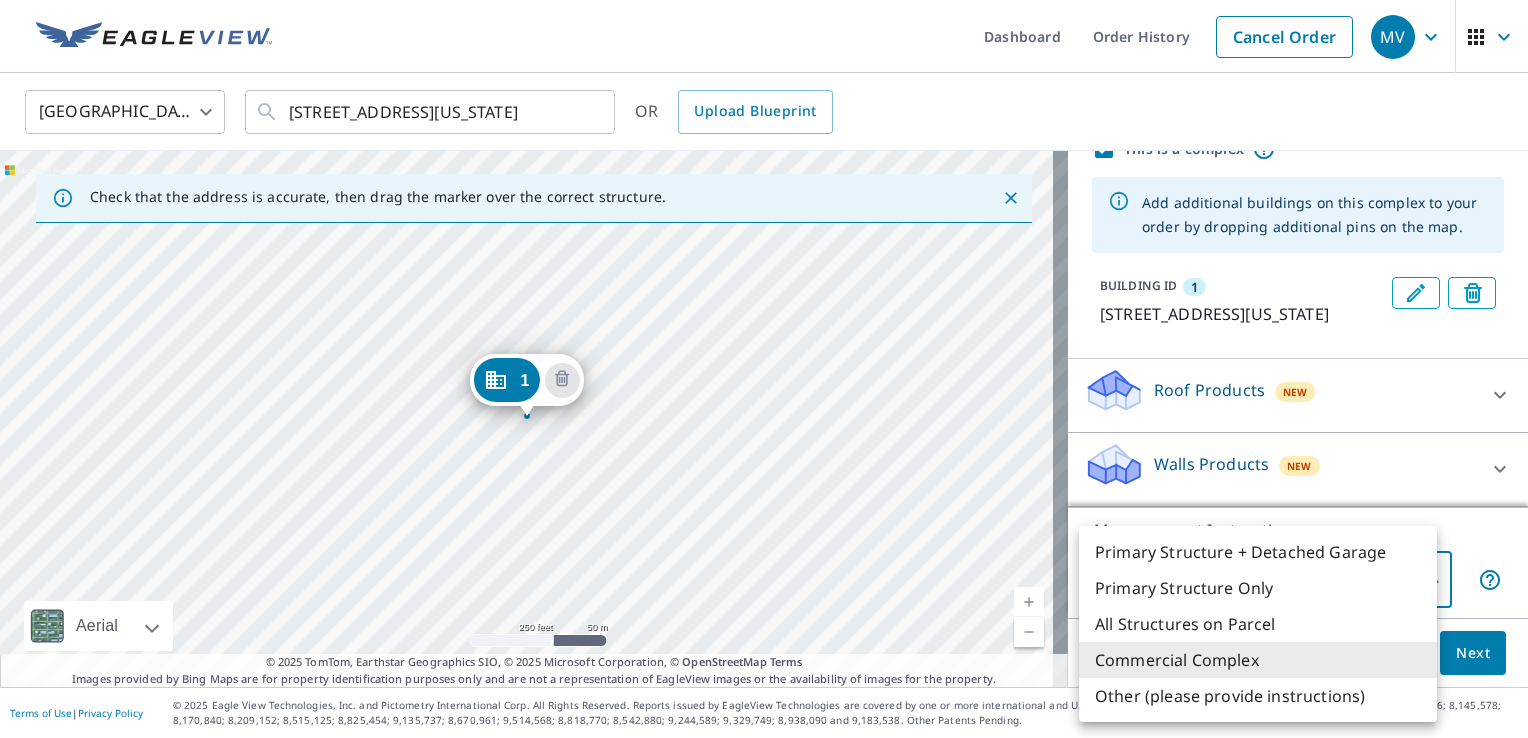 click on "Commercial Complex" at bounding box center [1258, 660] 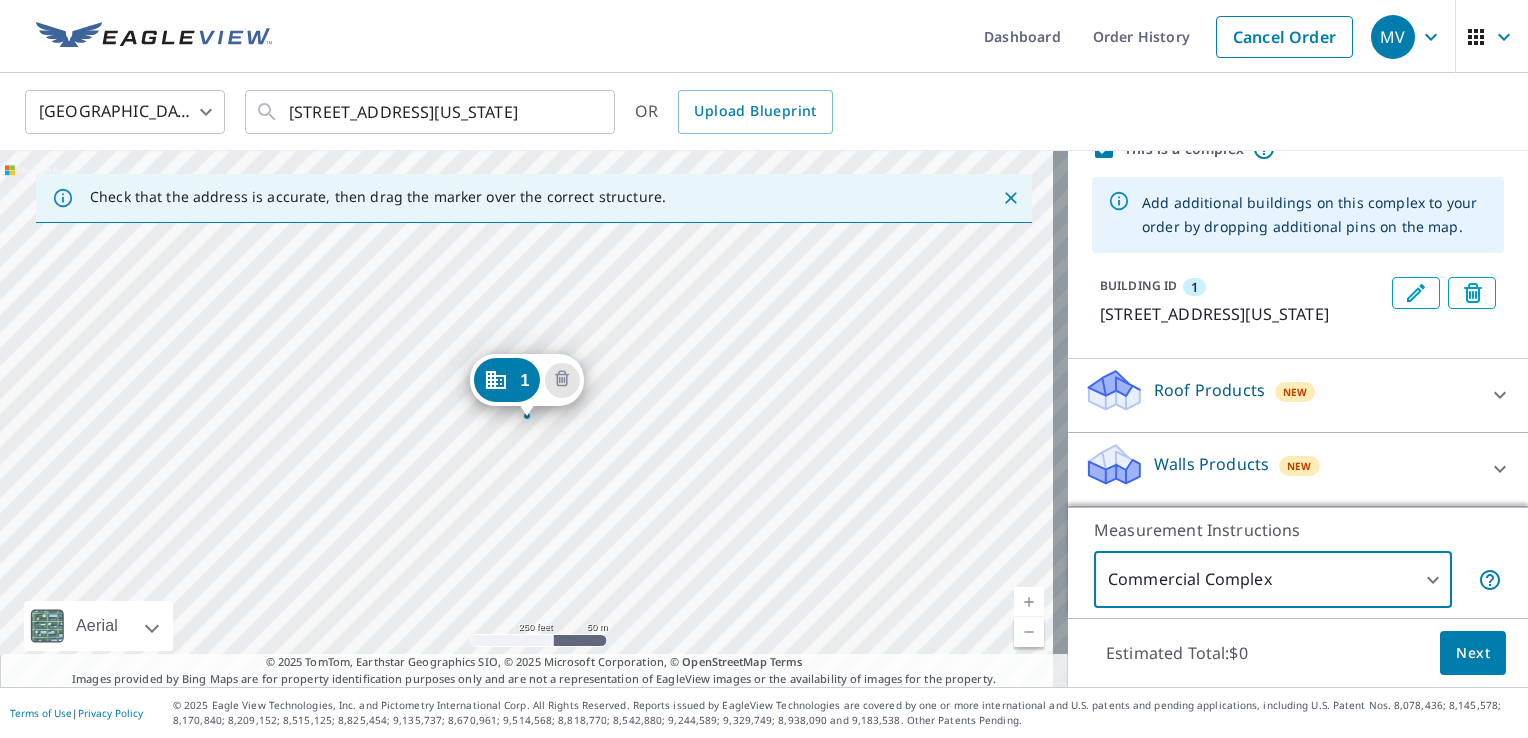 click on "Next" at bounding box center (1473, 653) 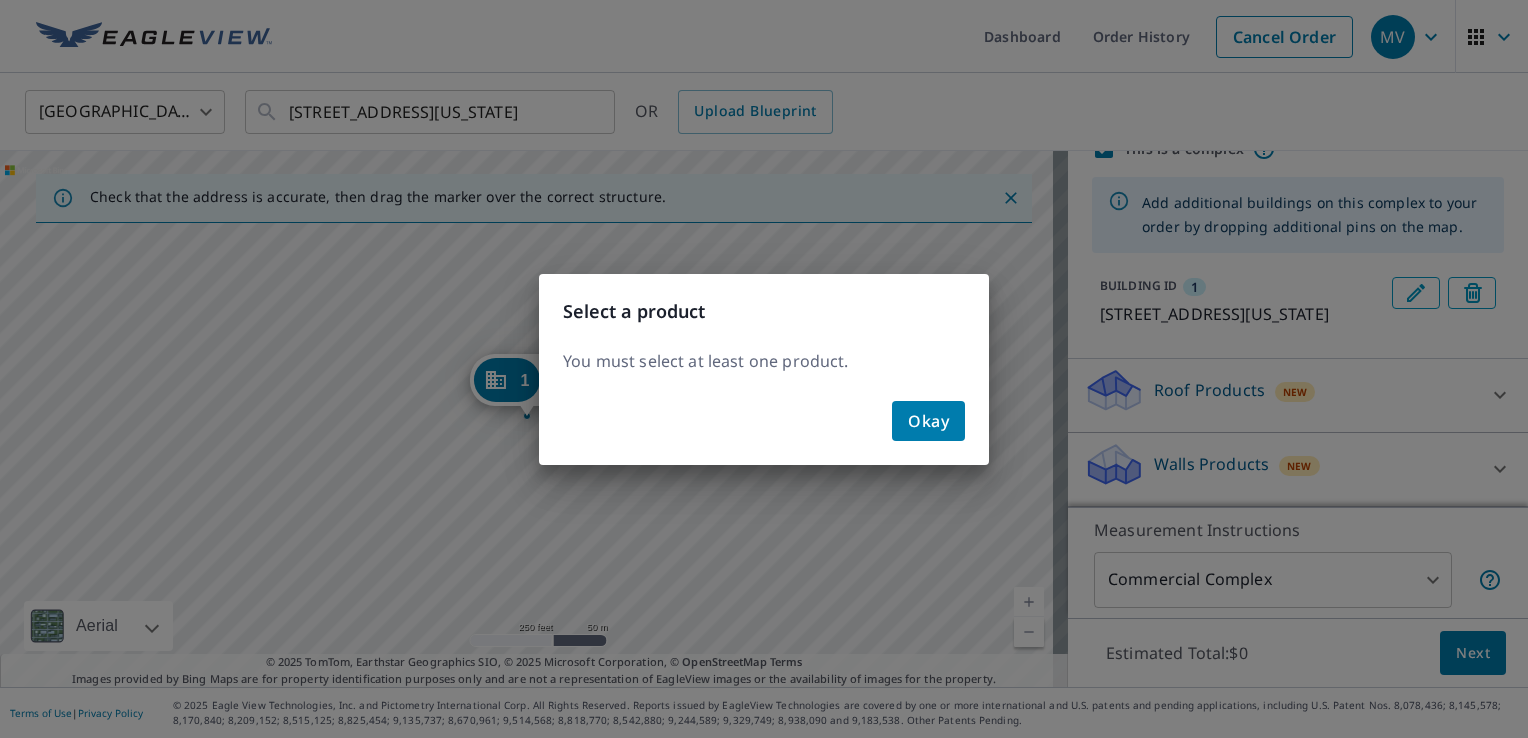 click on "Okay" at bounding box center [928, 421] 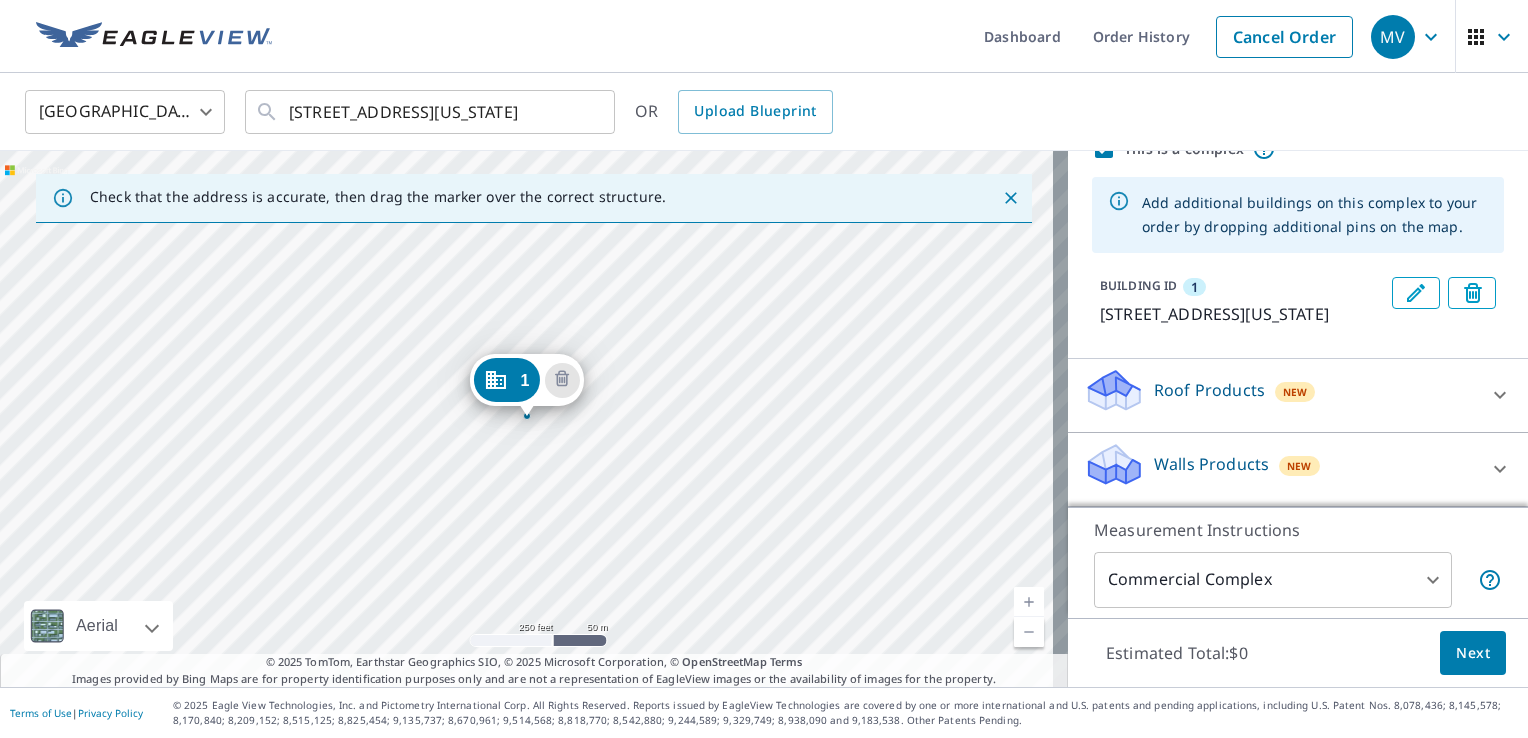 click on "Roof Products" at bounding box center (1209, 390) 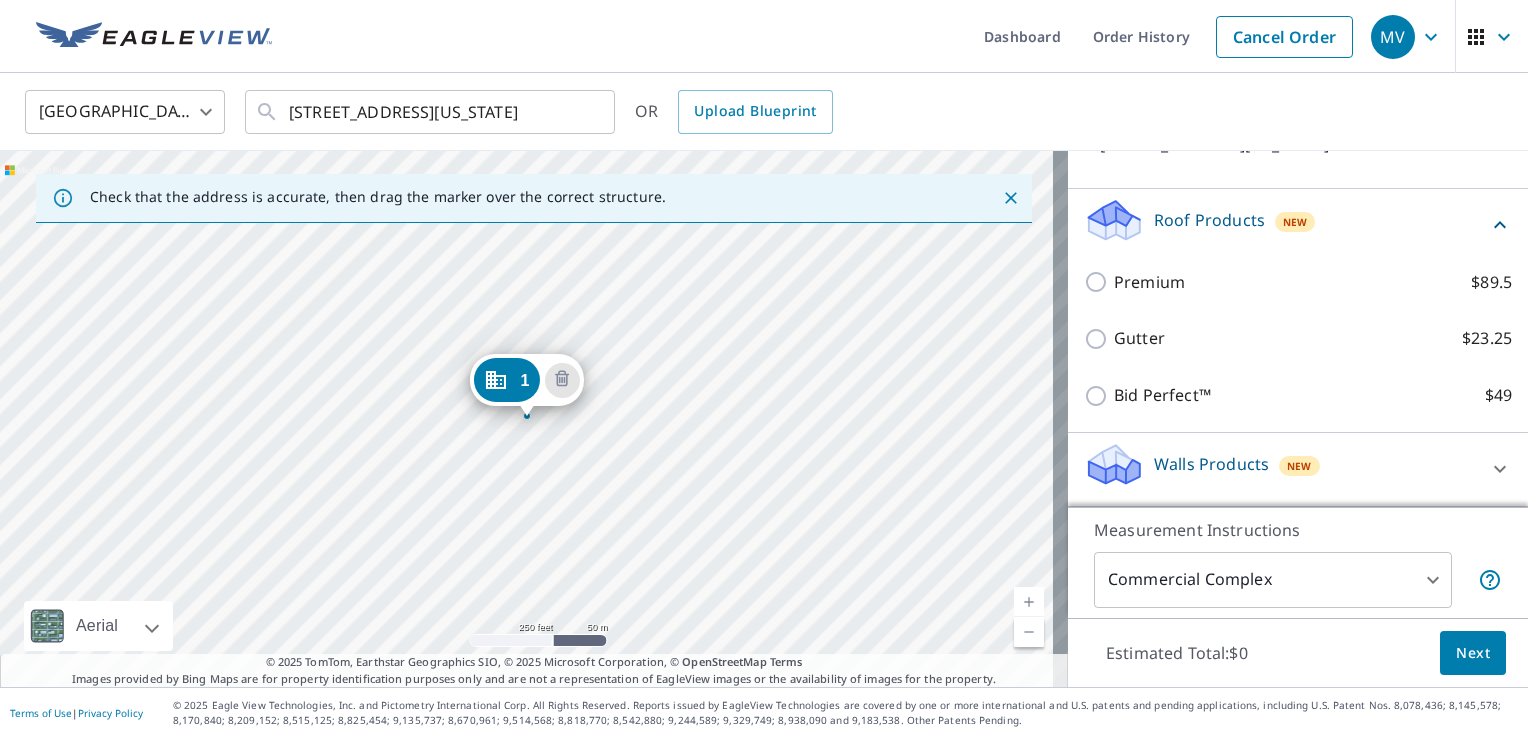 scroll, scrollTop: 284, scrollLeft: 0, axis: vertical 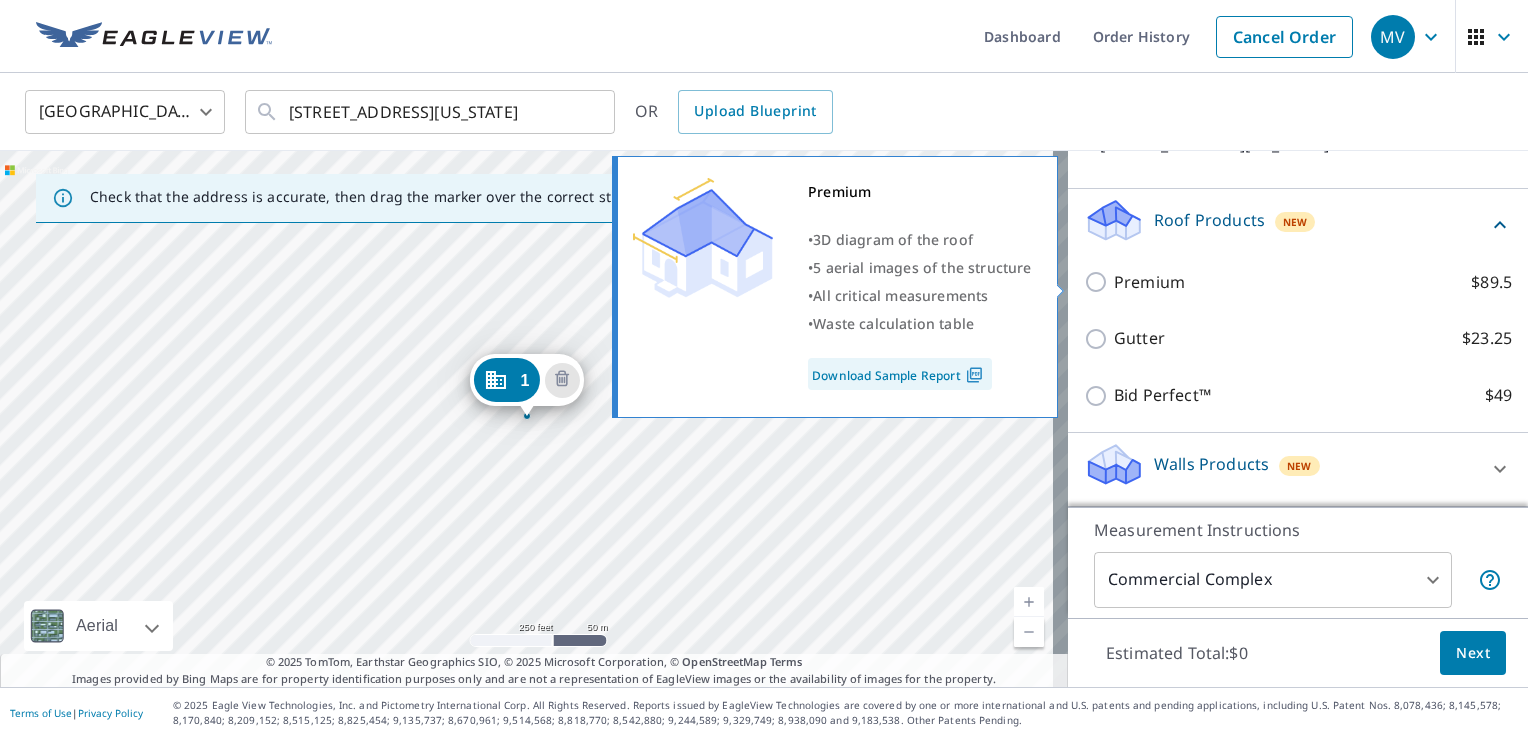 click on "Premium $89.5" at bounding box center [1099, 282] 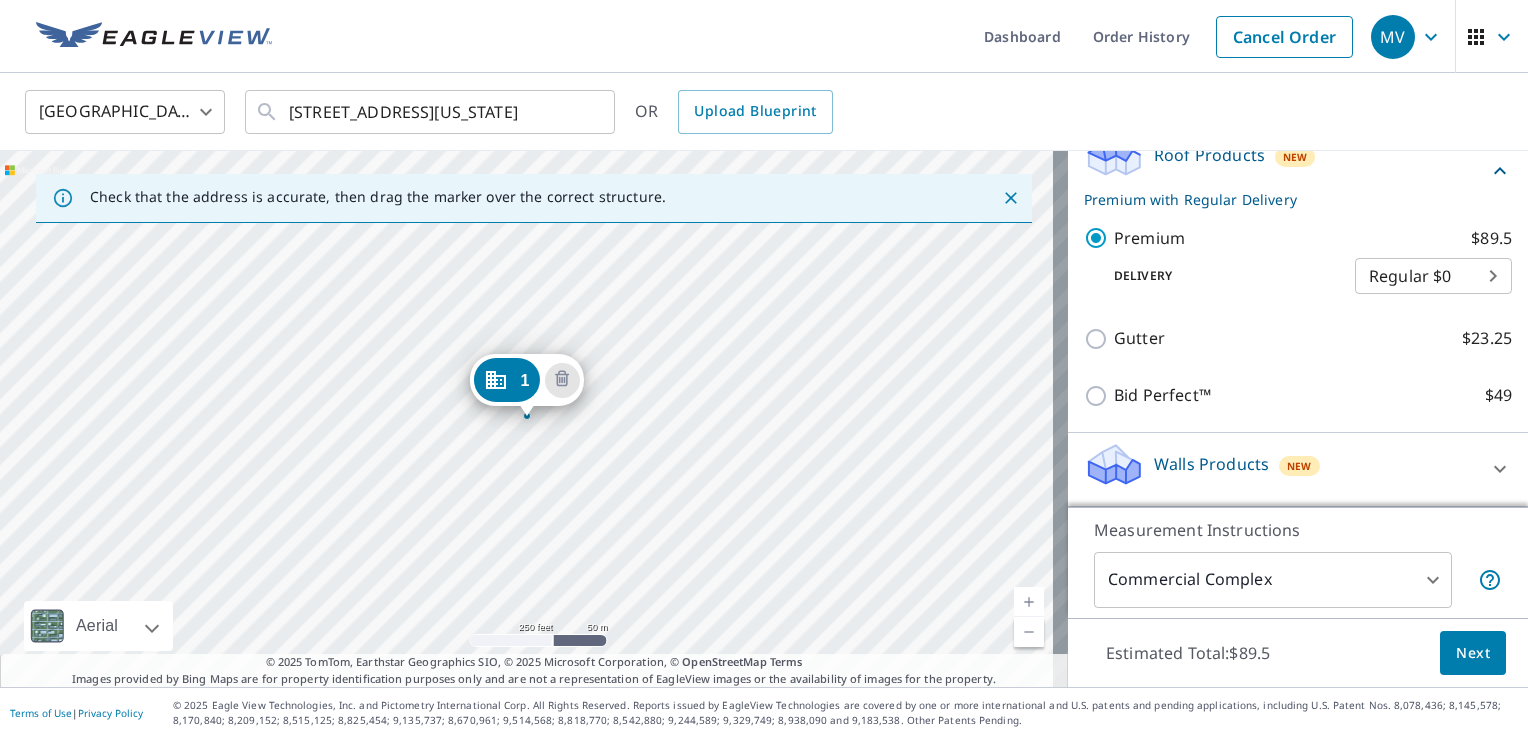 scroll, scrollTop: 349, scrollLeft: 0, axis: vertical 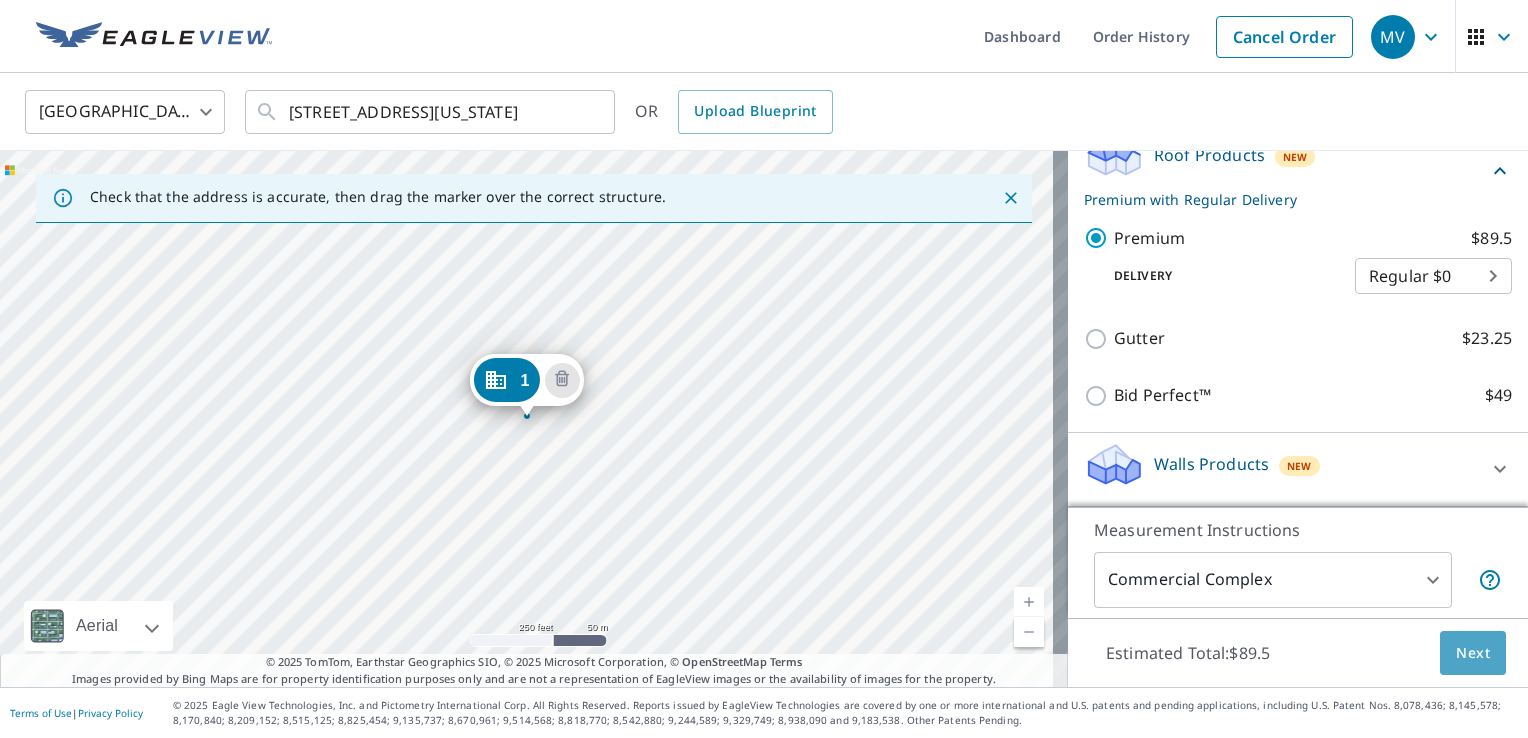 click on "Next" at bounding box center [1473, 653] 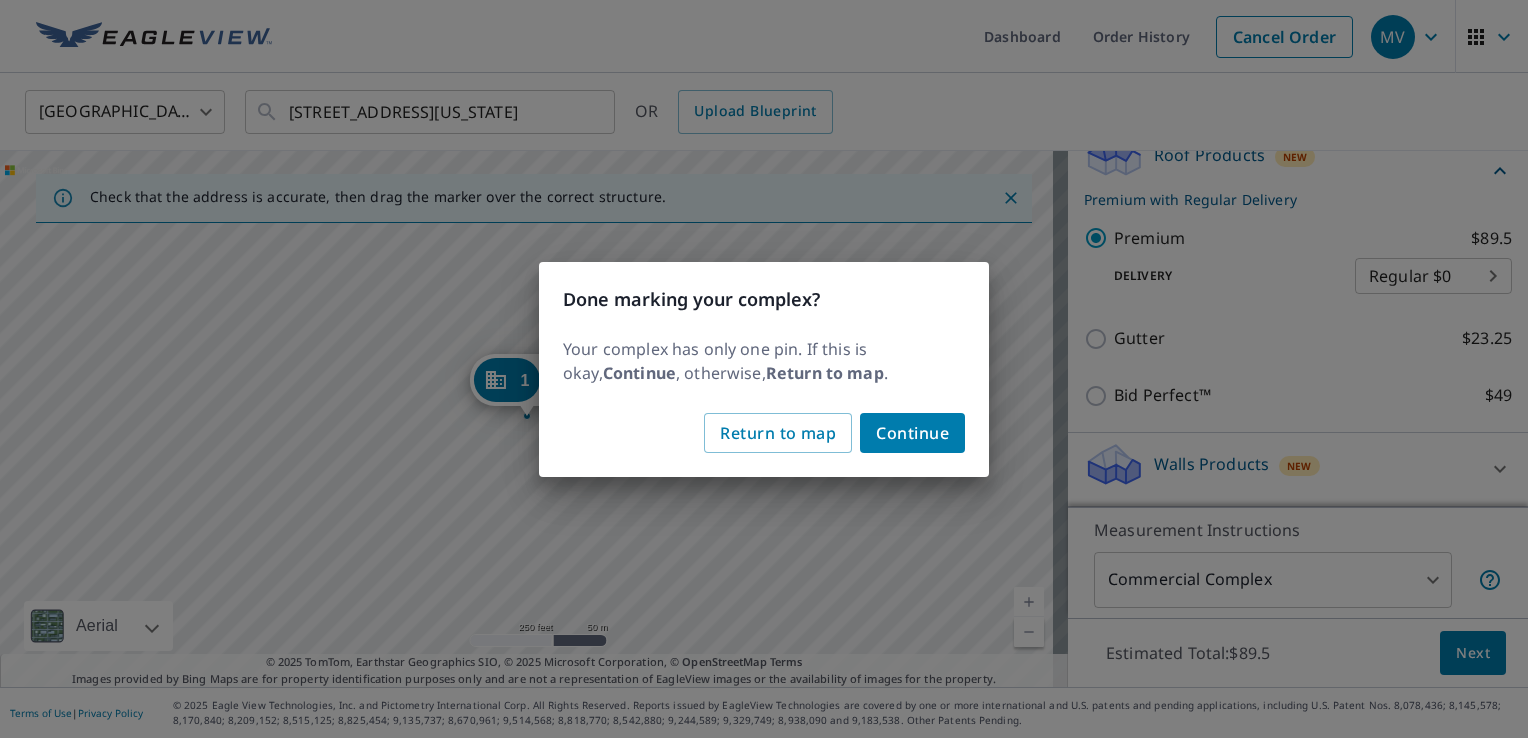 click on "Continue" at bounding box center [912, 433] 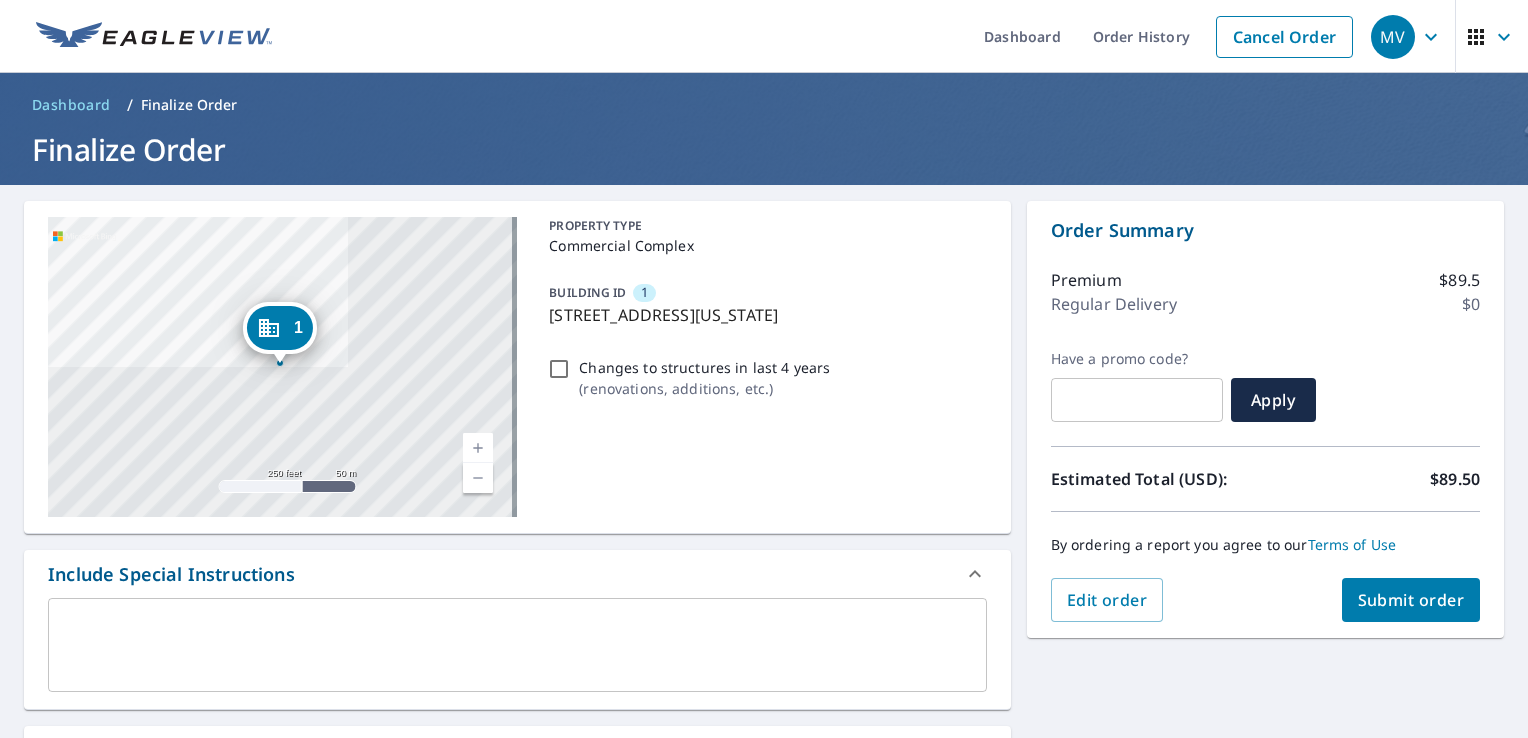 click on "Submit order" at bounding box center (1411, 600) 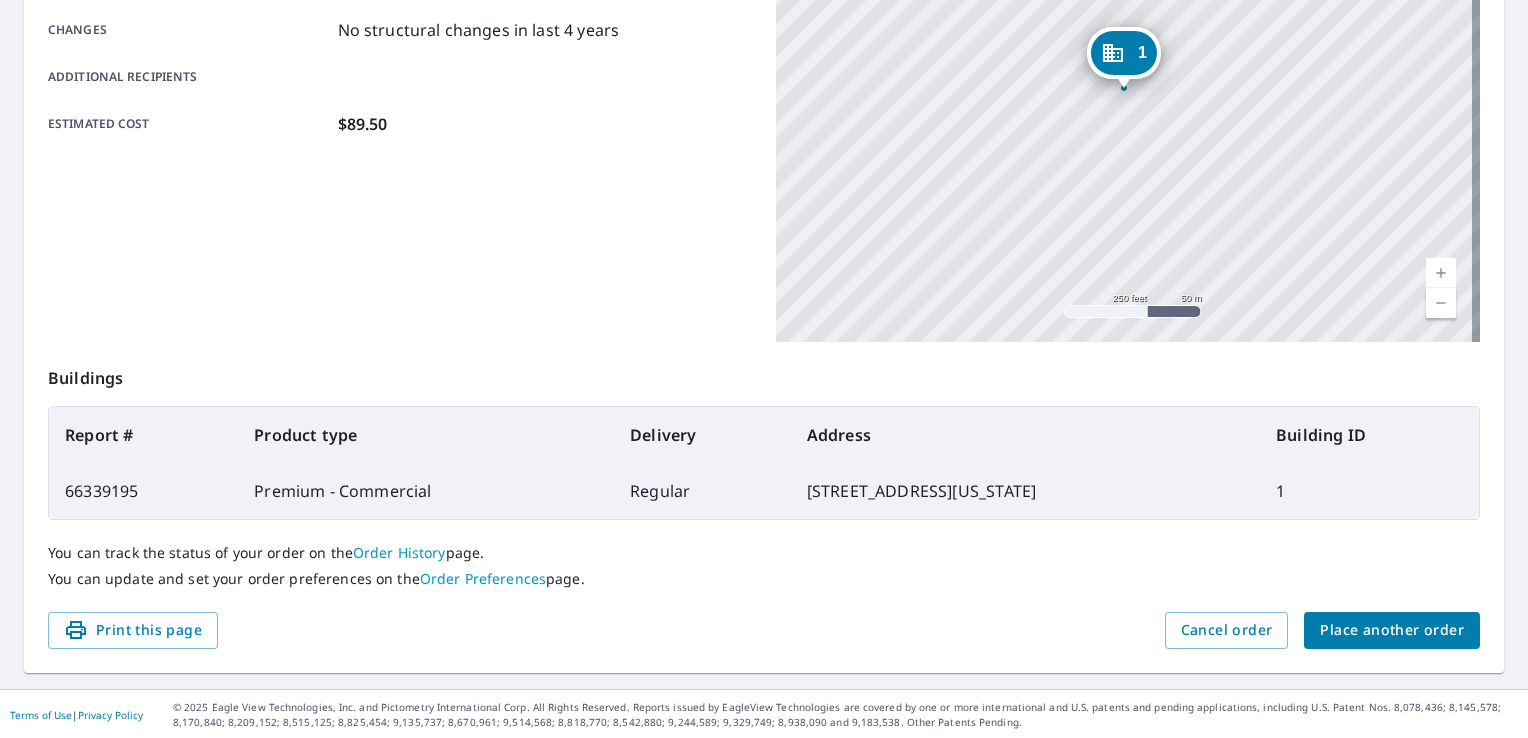 scroll, scrollTop: 0, scrollLeft: 0, axis: both 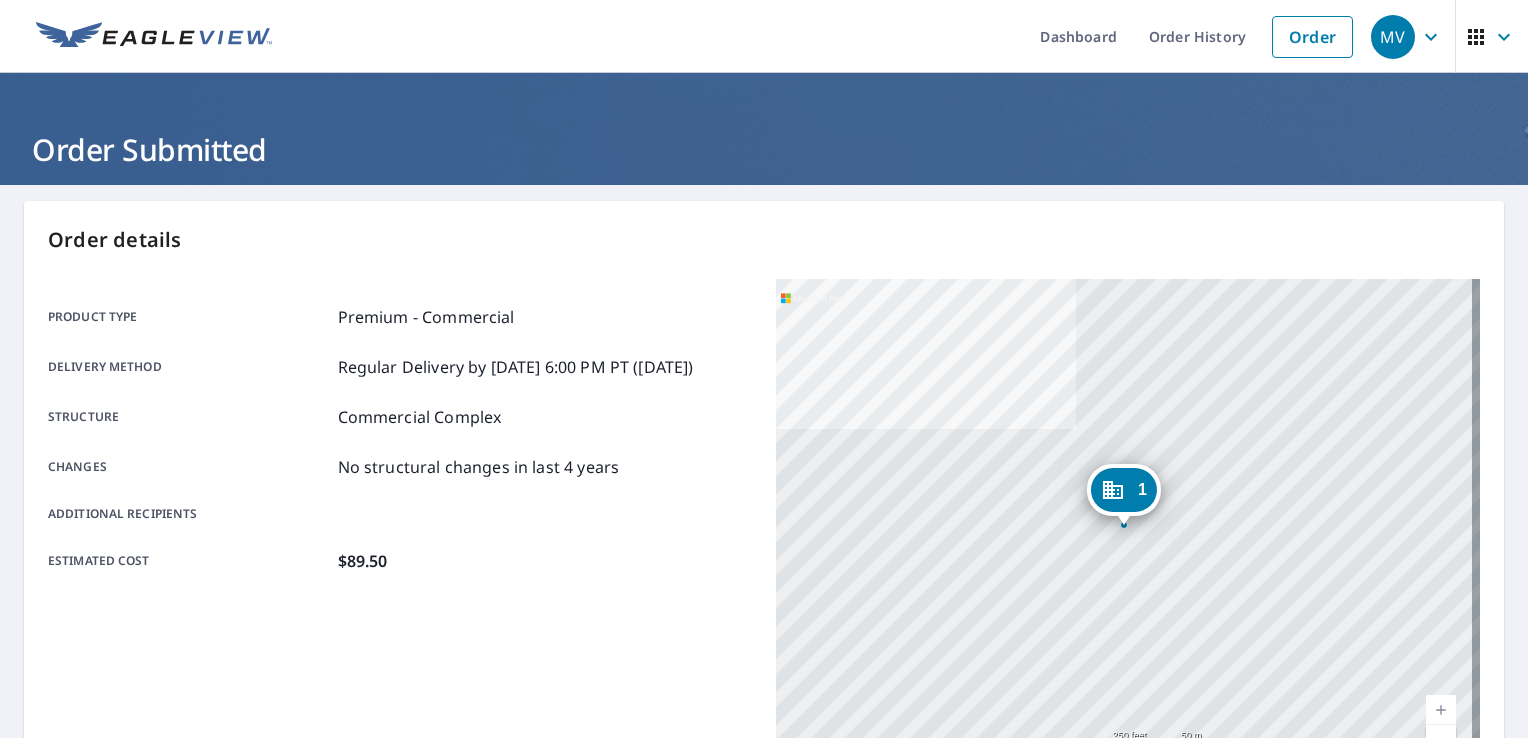 click on "Order details" at bounding box center [764, 240] 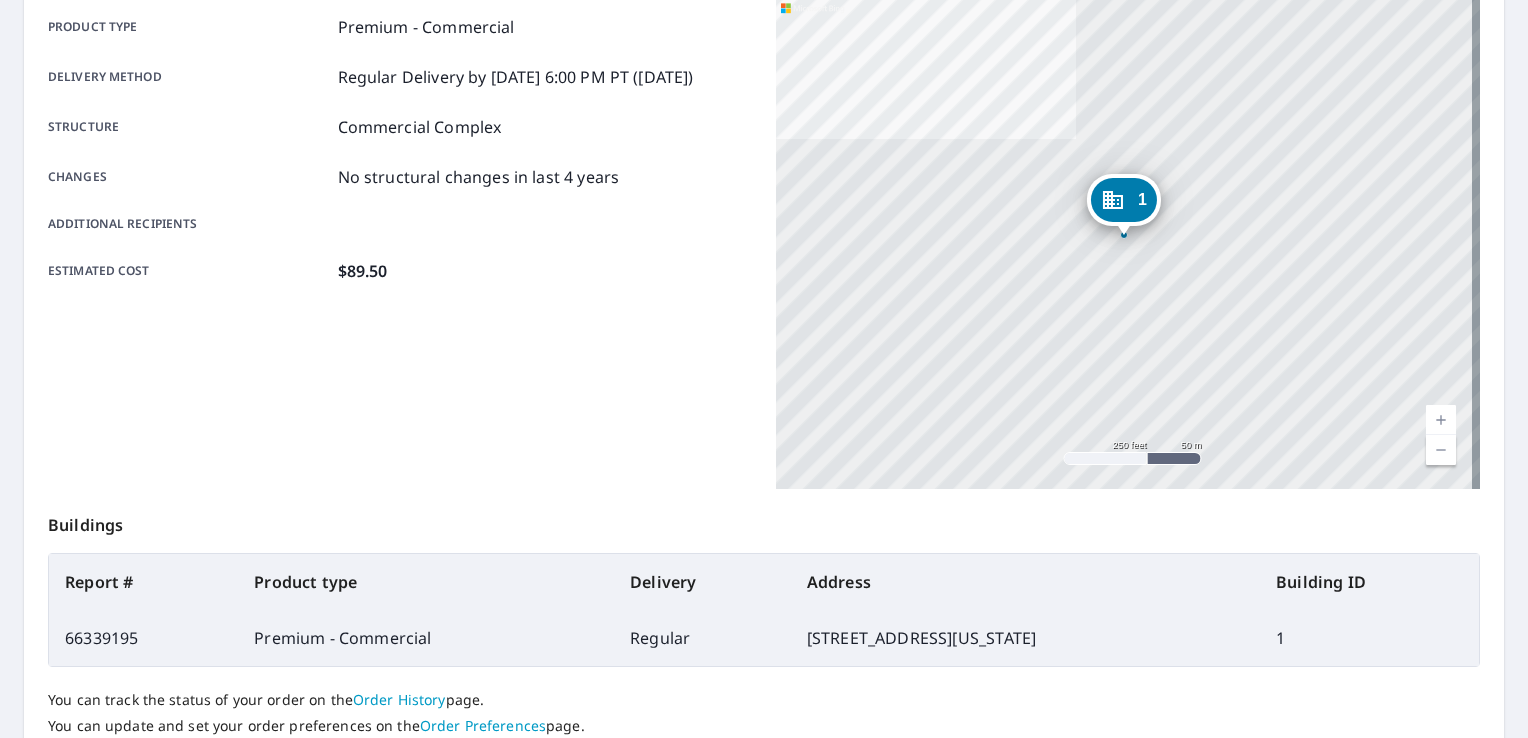 scroll, scrollTop: 437, scrollLeft: 0, axis: vertical 